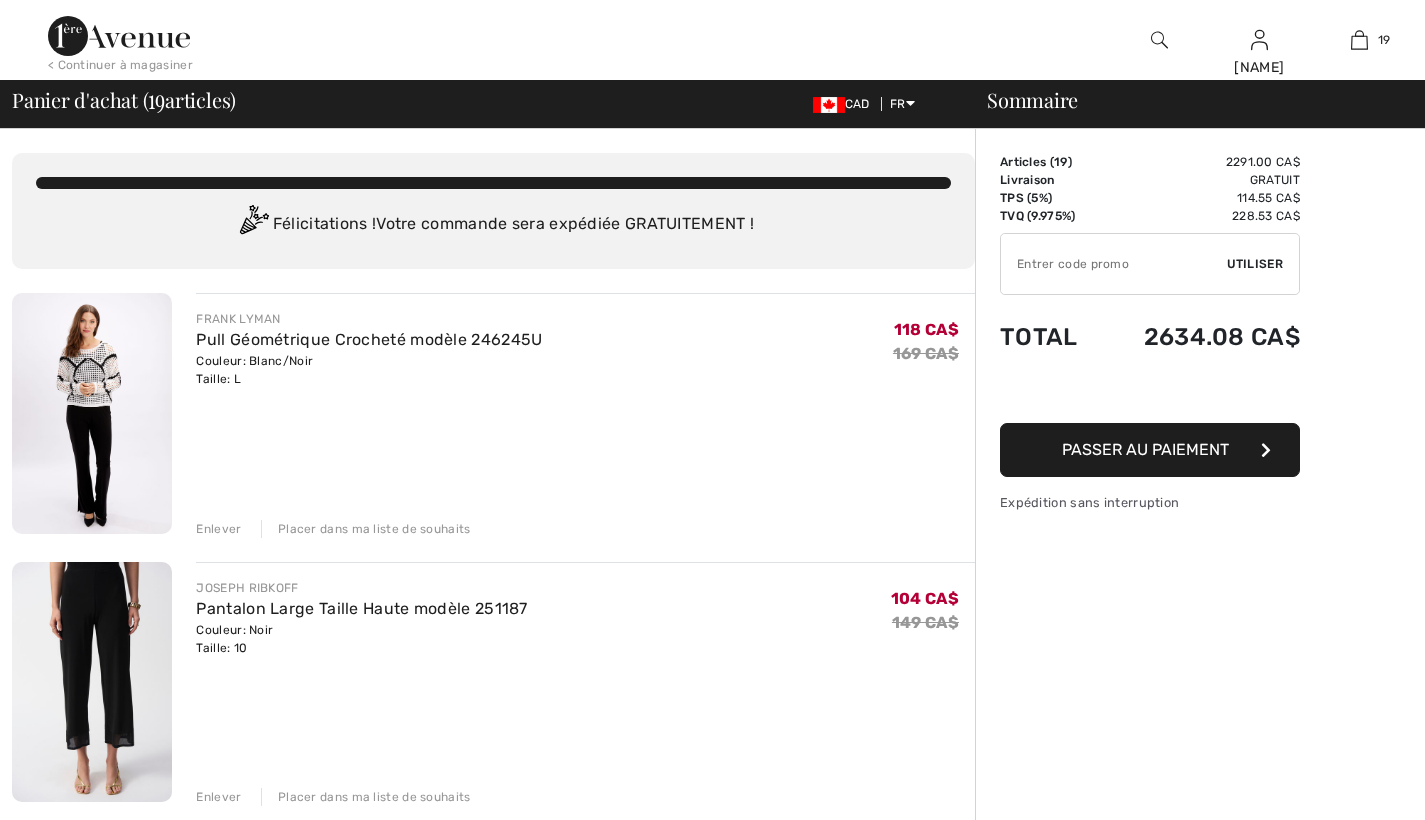 scroll, scrollTop: 174, scrollLeft: 0, axis: vertical 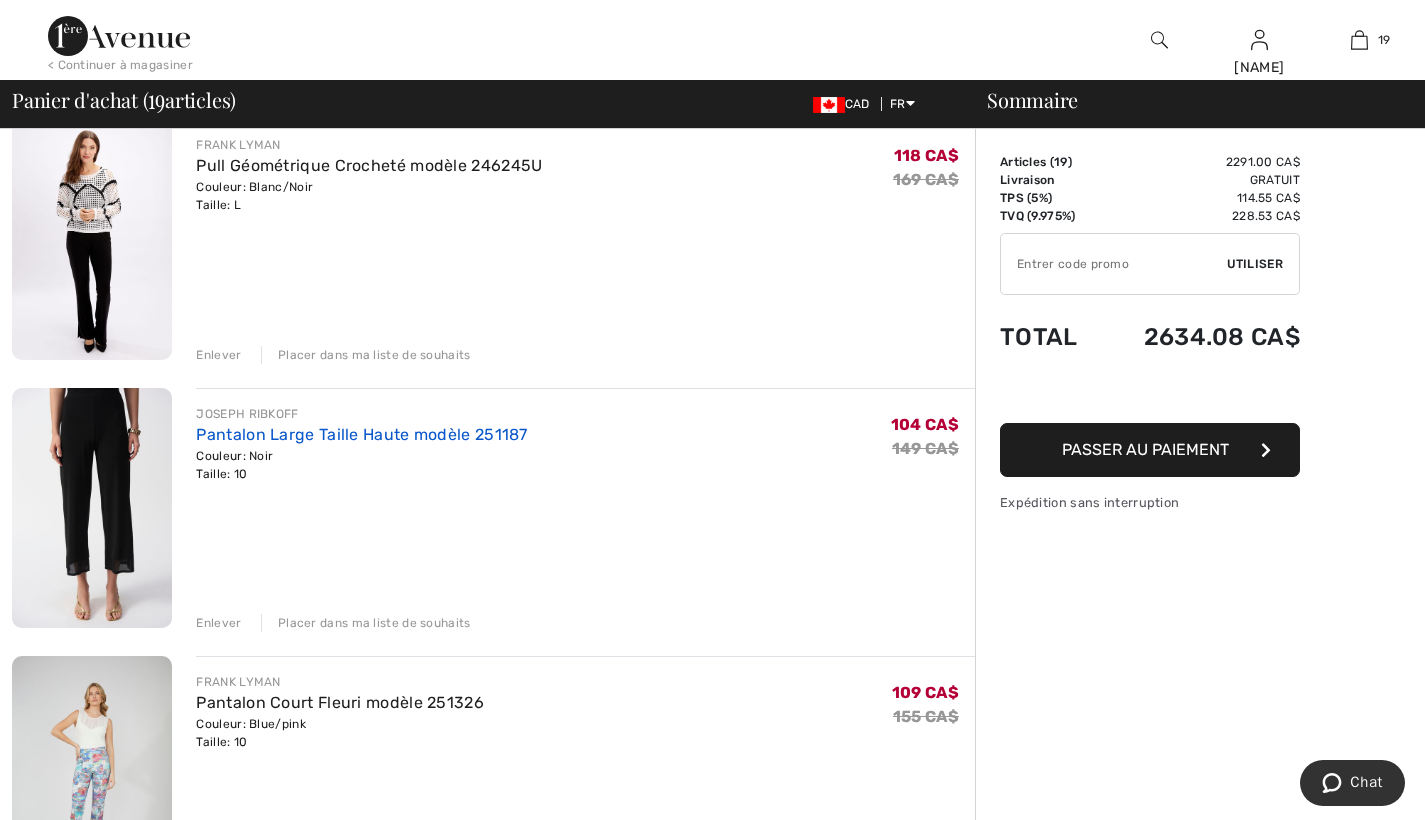 click on "Pantalon Large Taille Haute modèle 251187" at bounding box center (361, 434) 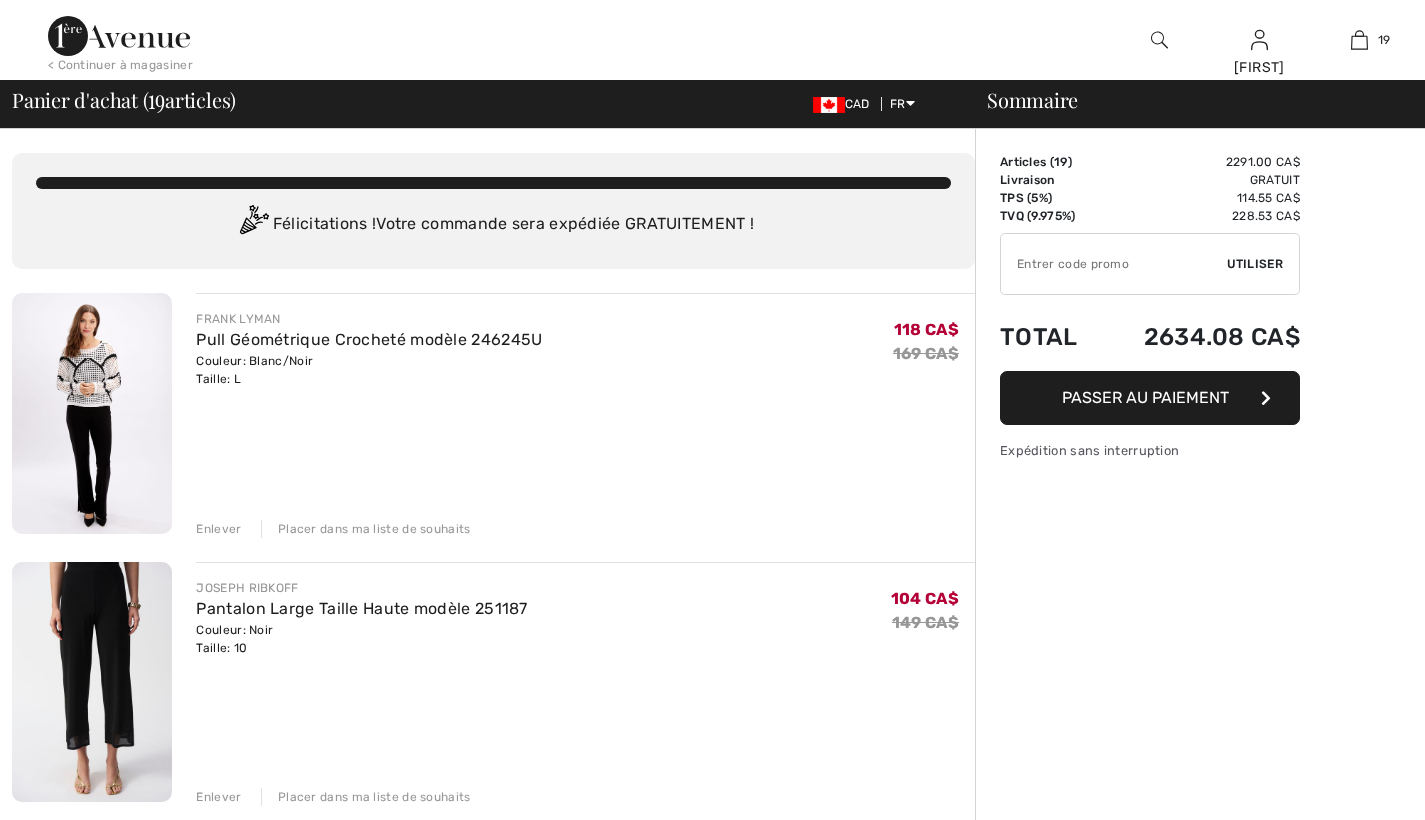 scroll, scrollTop: 0, scrollLeft: 0, axis: both 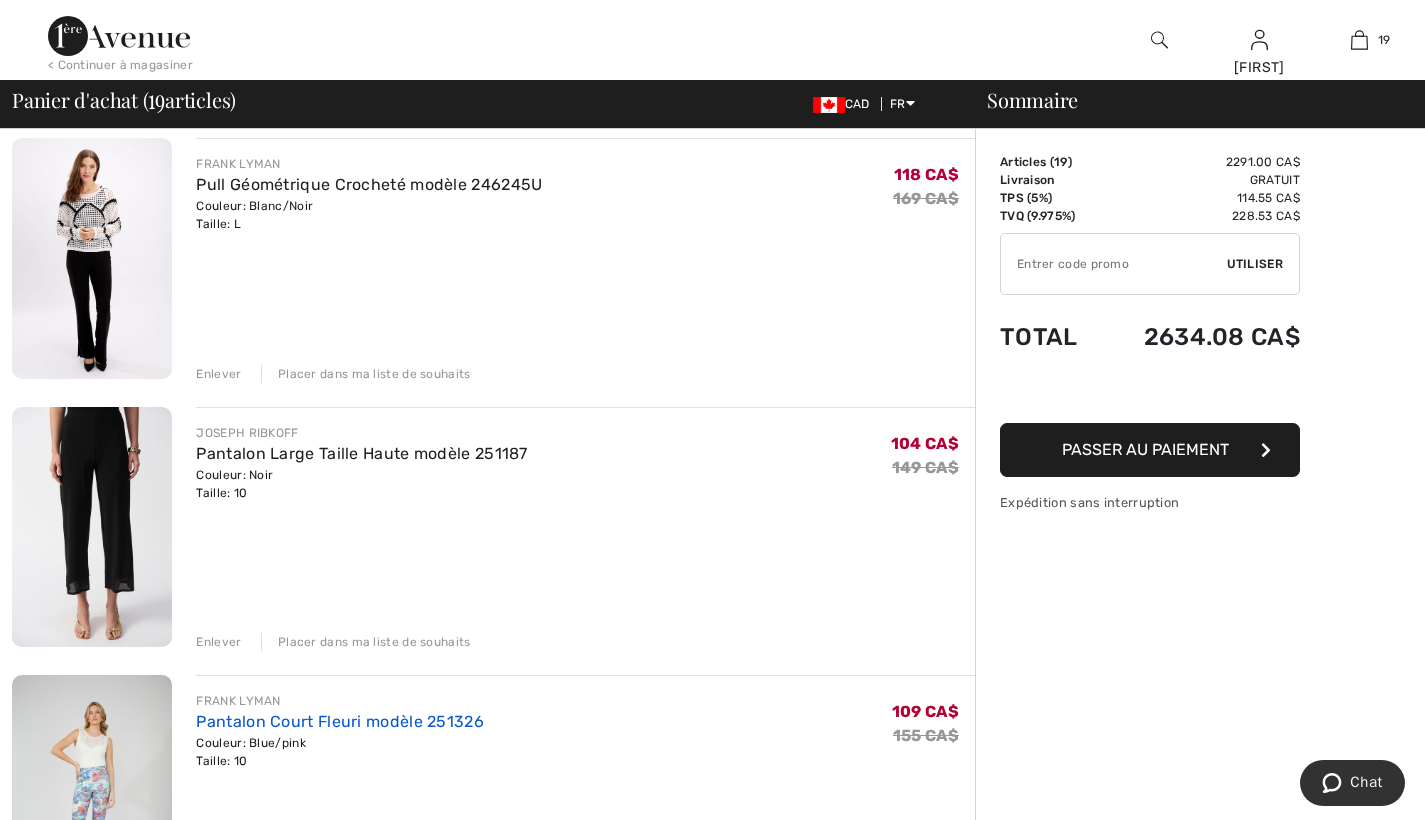 click on "Pantalon Court Fleuri modèle 251326" at bounding box center [340, 721] 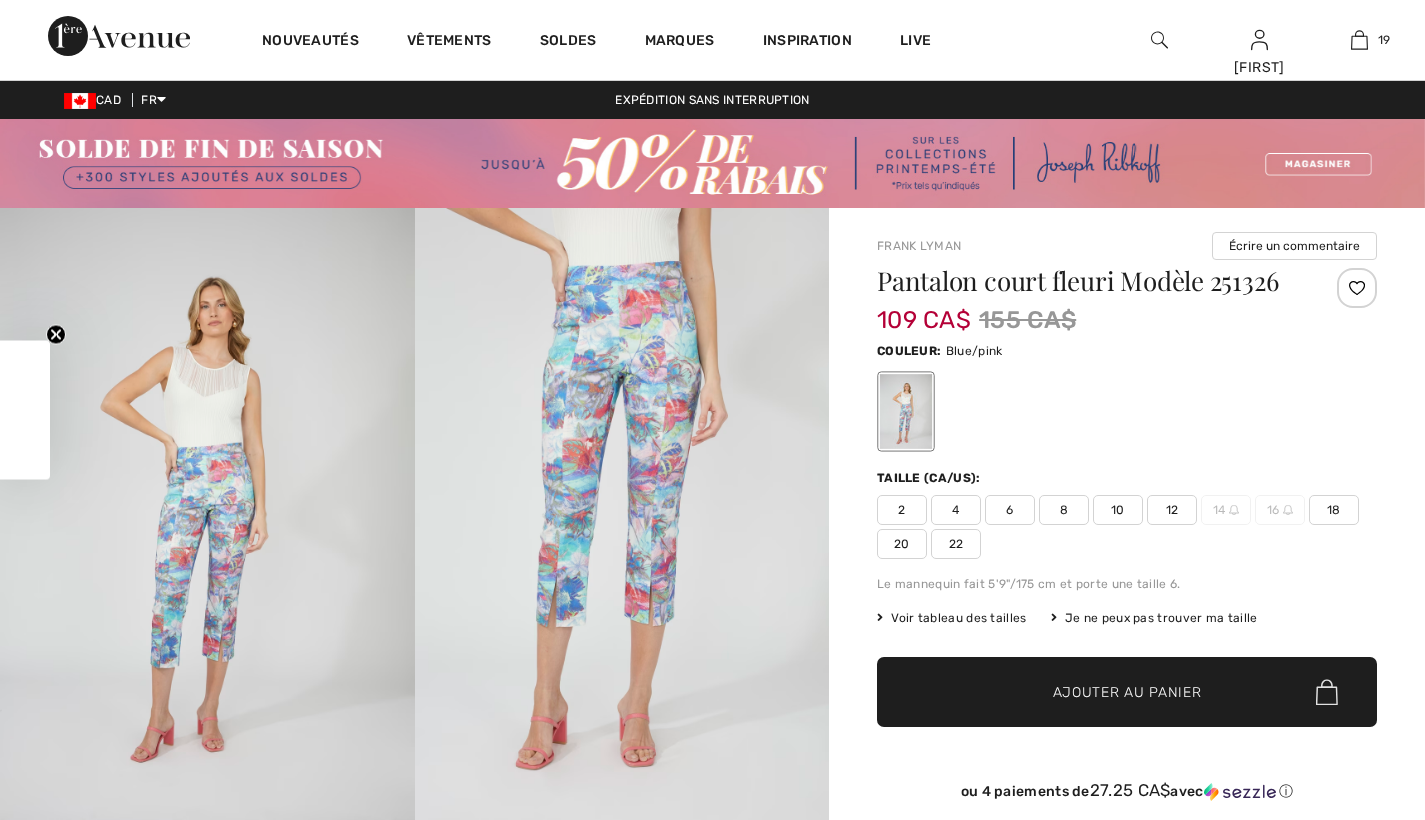 checkbox on "true" 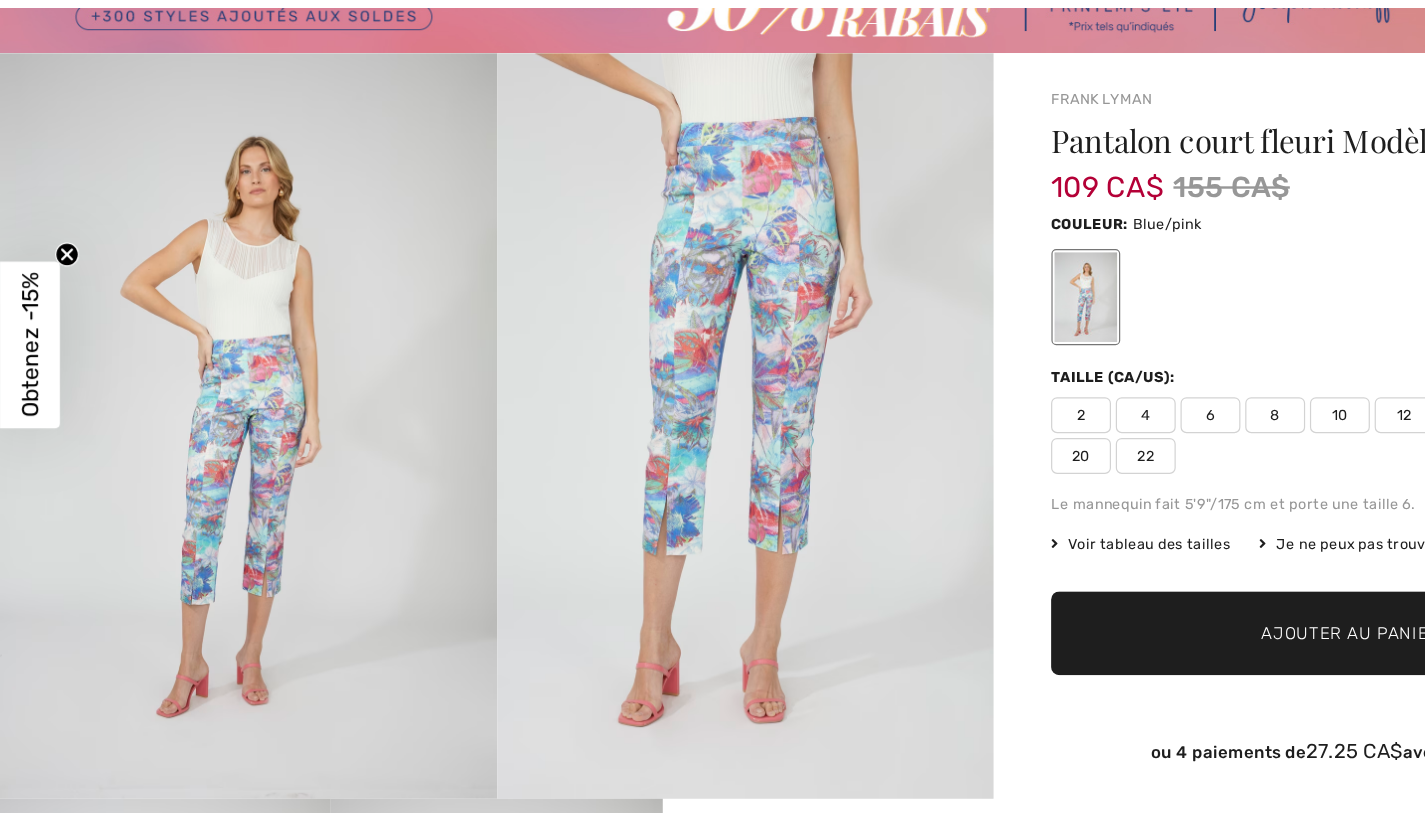 scroll, scrollTop: 437, scrollLeft: 0, axis: vertical 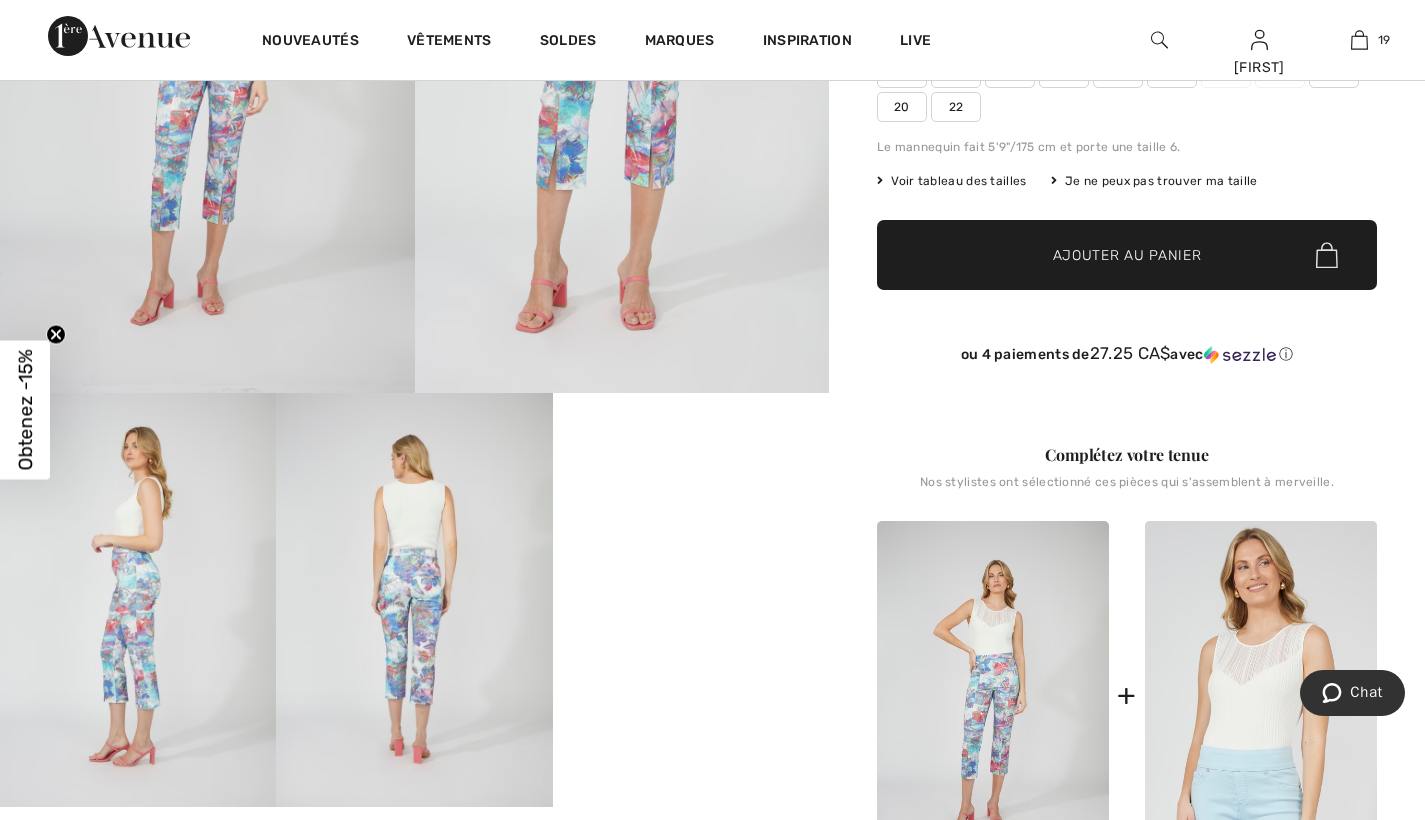 click on "Your browser does not support the video tag." at bounding box center [691, 462] 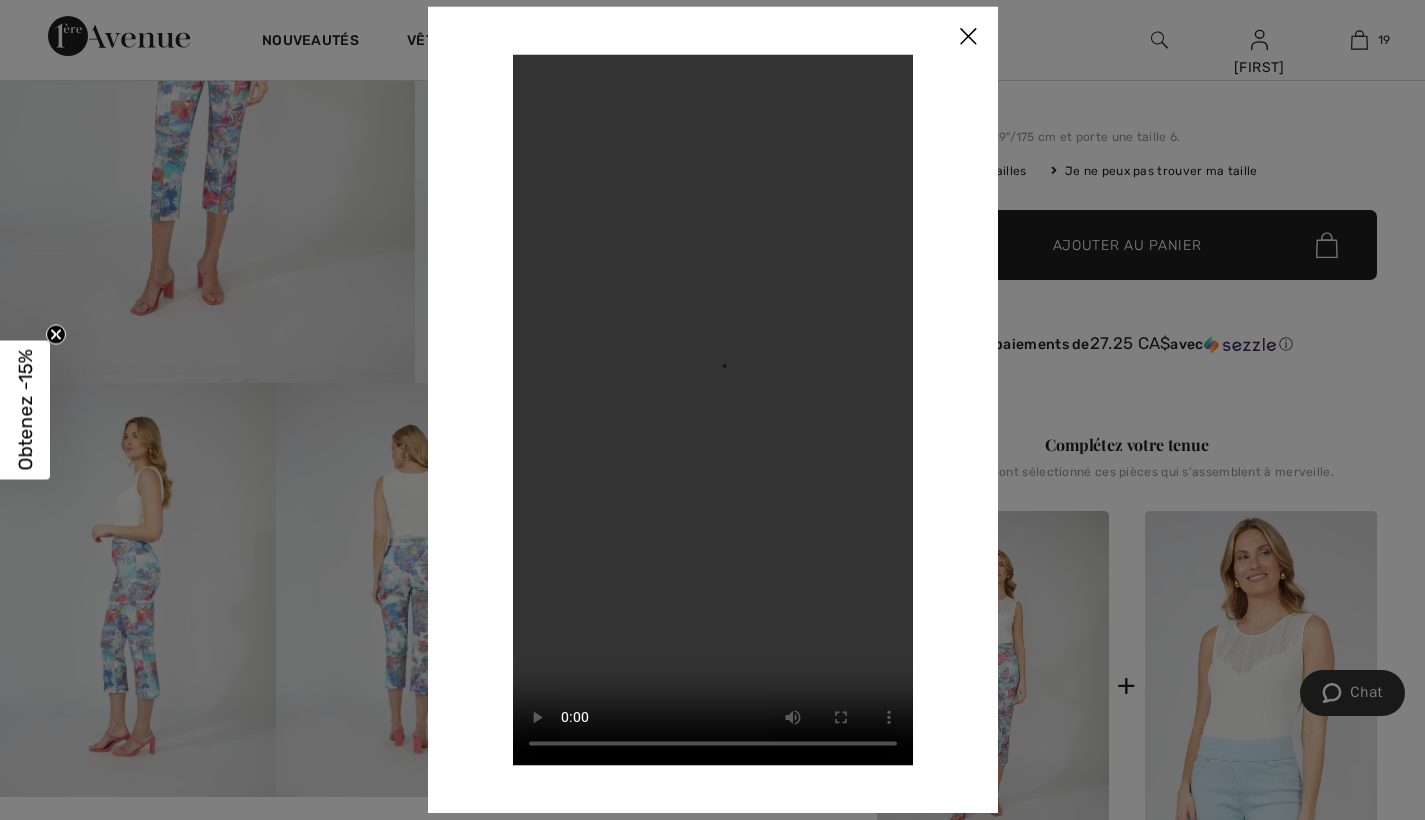 scroll, scrollTop: 450, scrollLeft: 0, axis: vertical 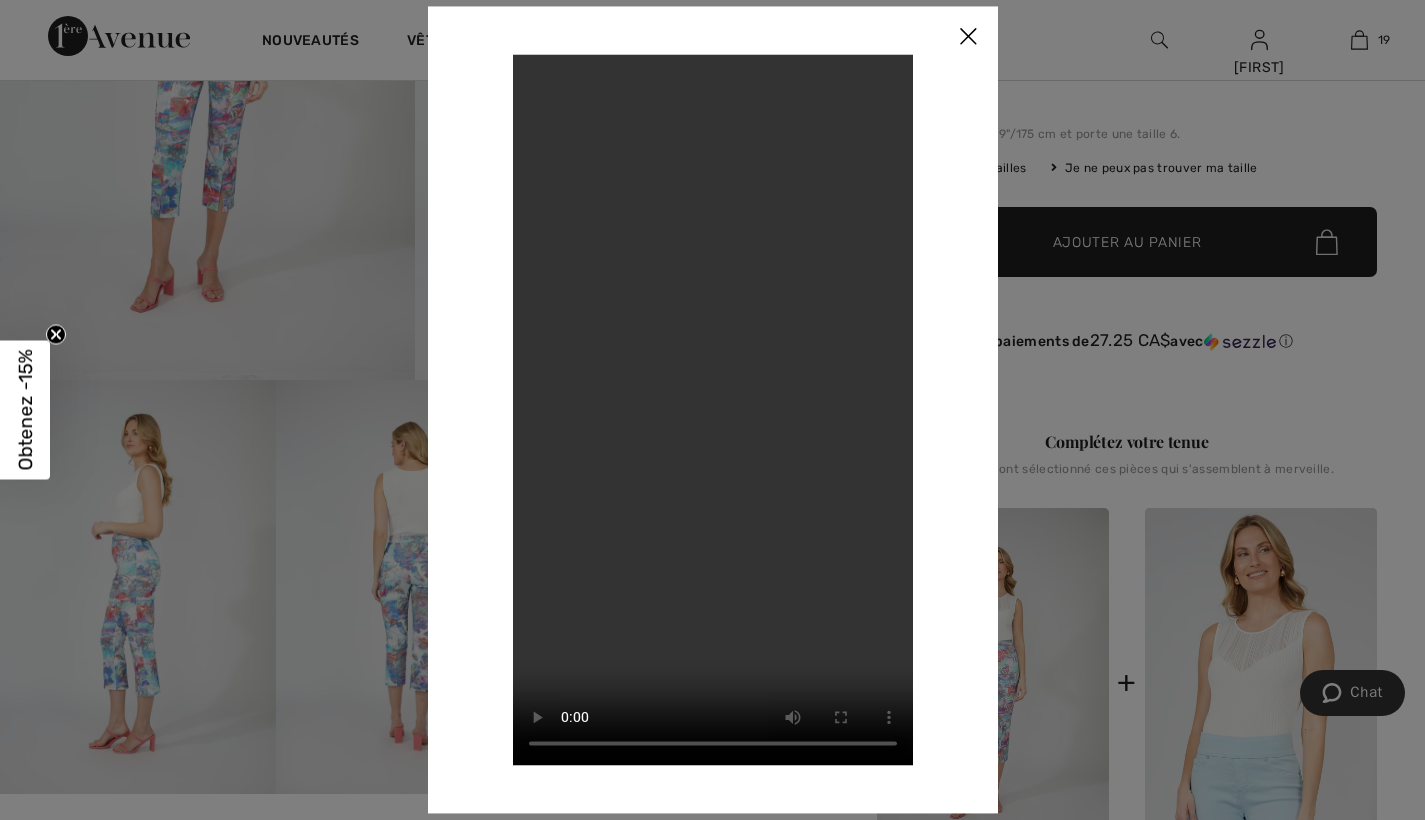 click at bounding box center [968, 37] 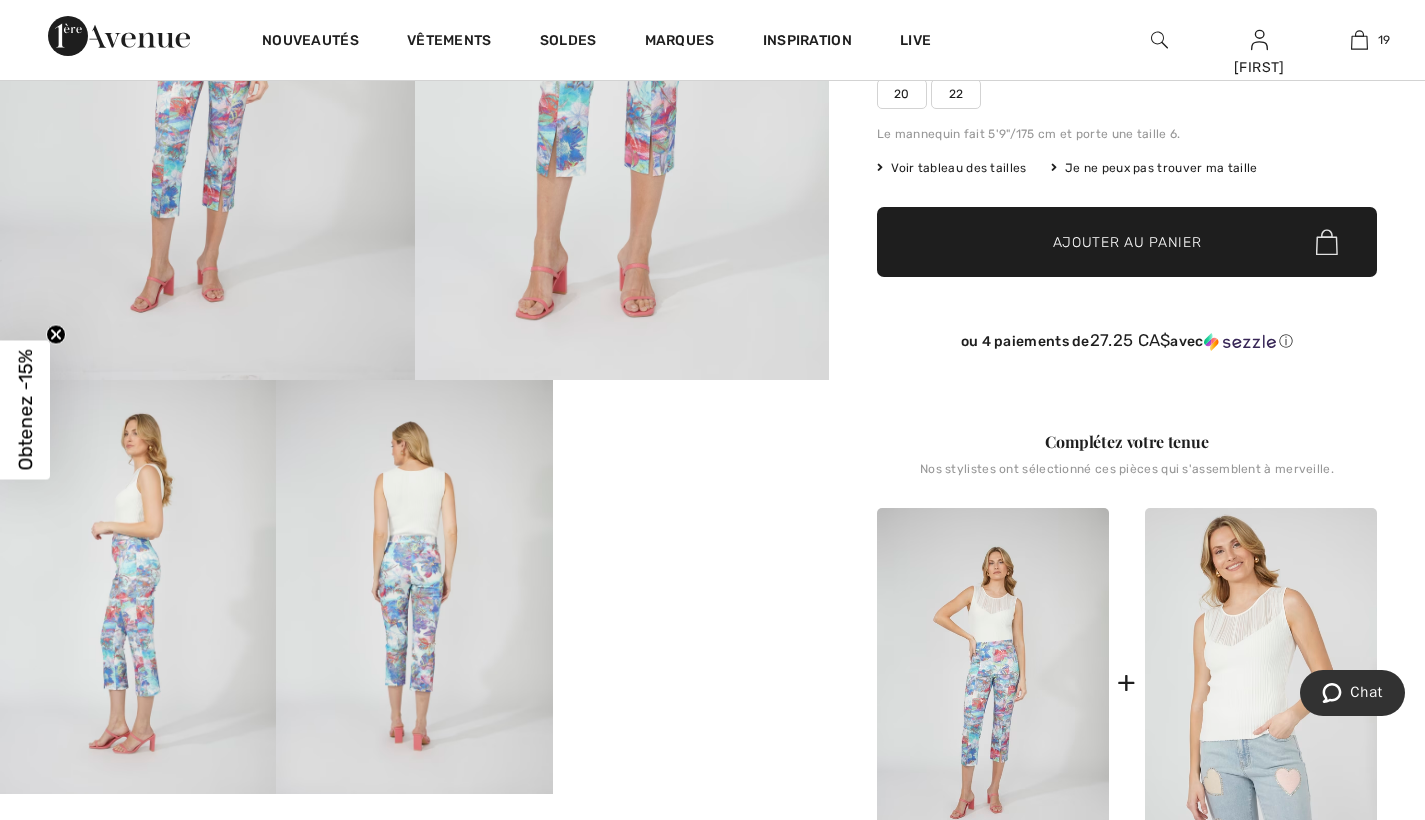 click at bounding box center (1261, 682) 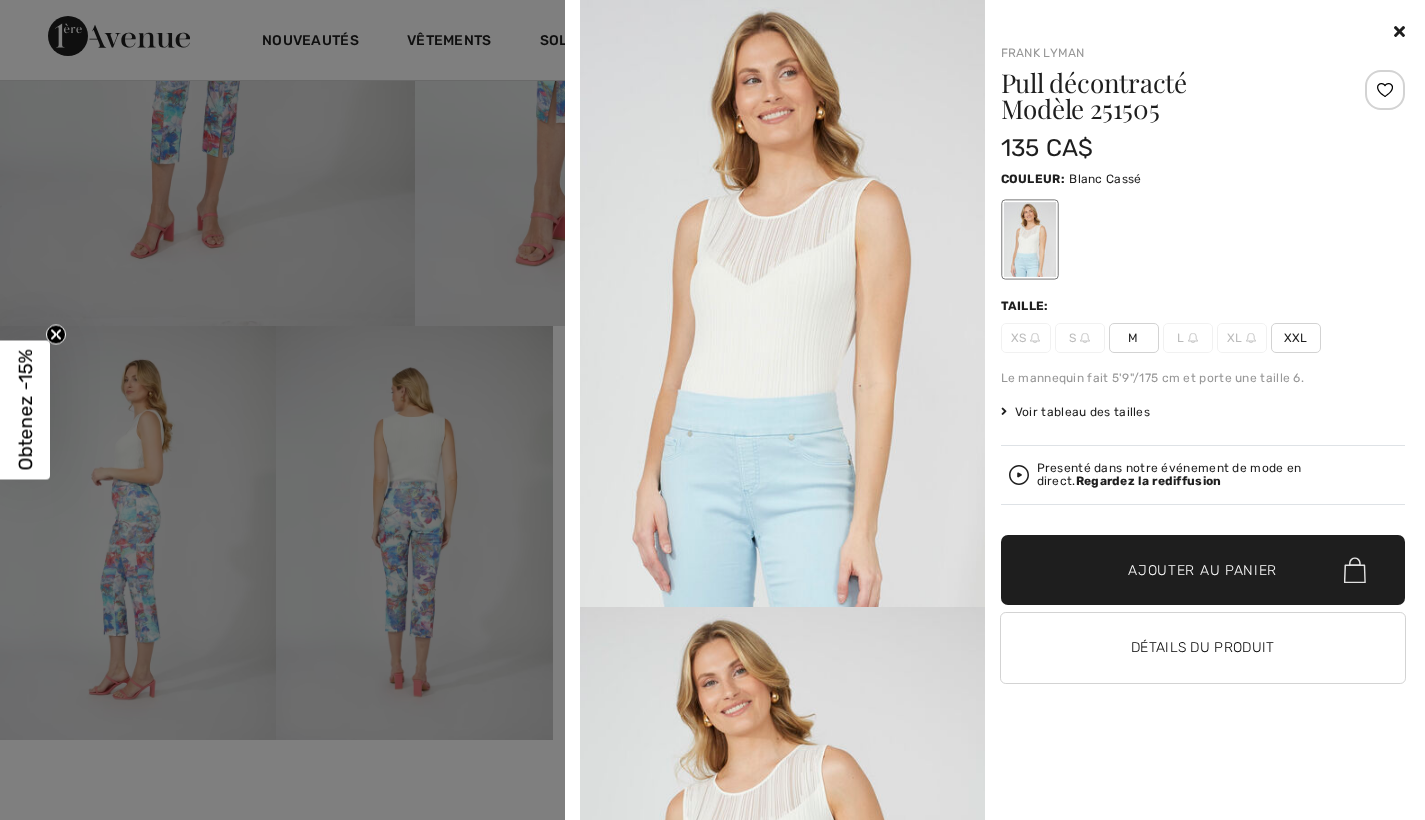 scroll, scrollTop: 535, scrollLeft: 0, axis: vertical 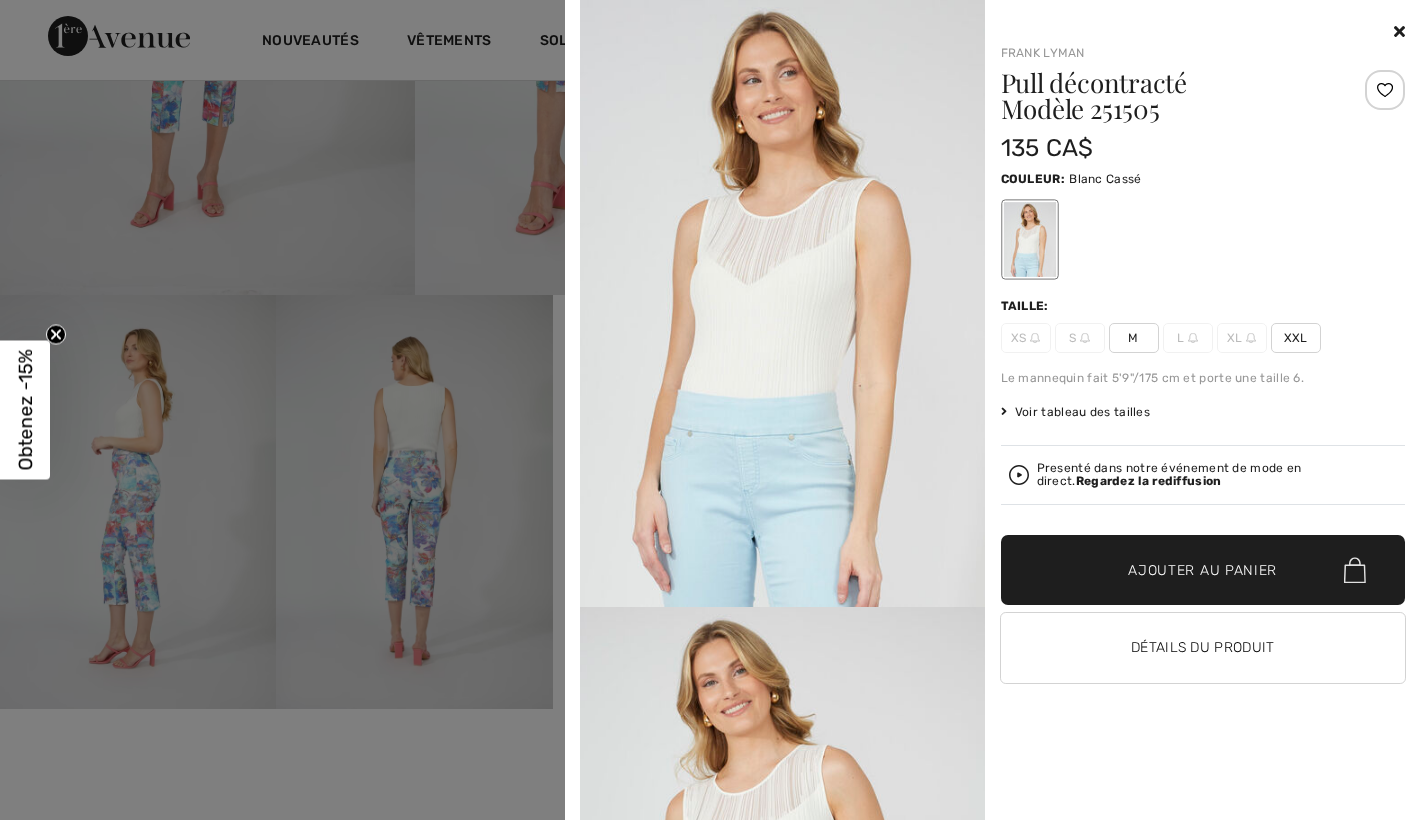 click at bounding box center [1399, 31] 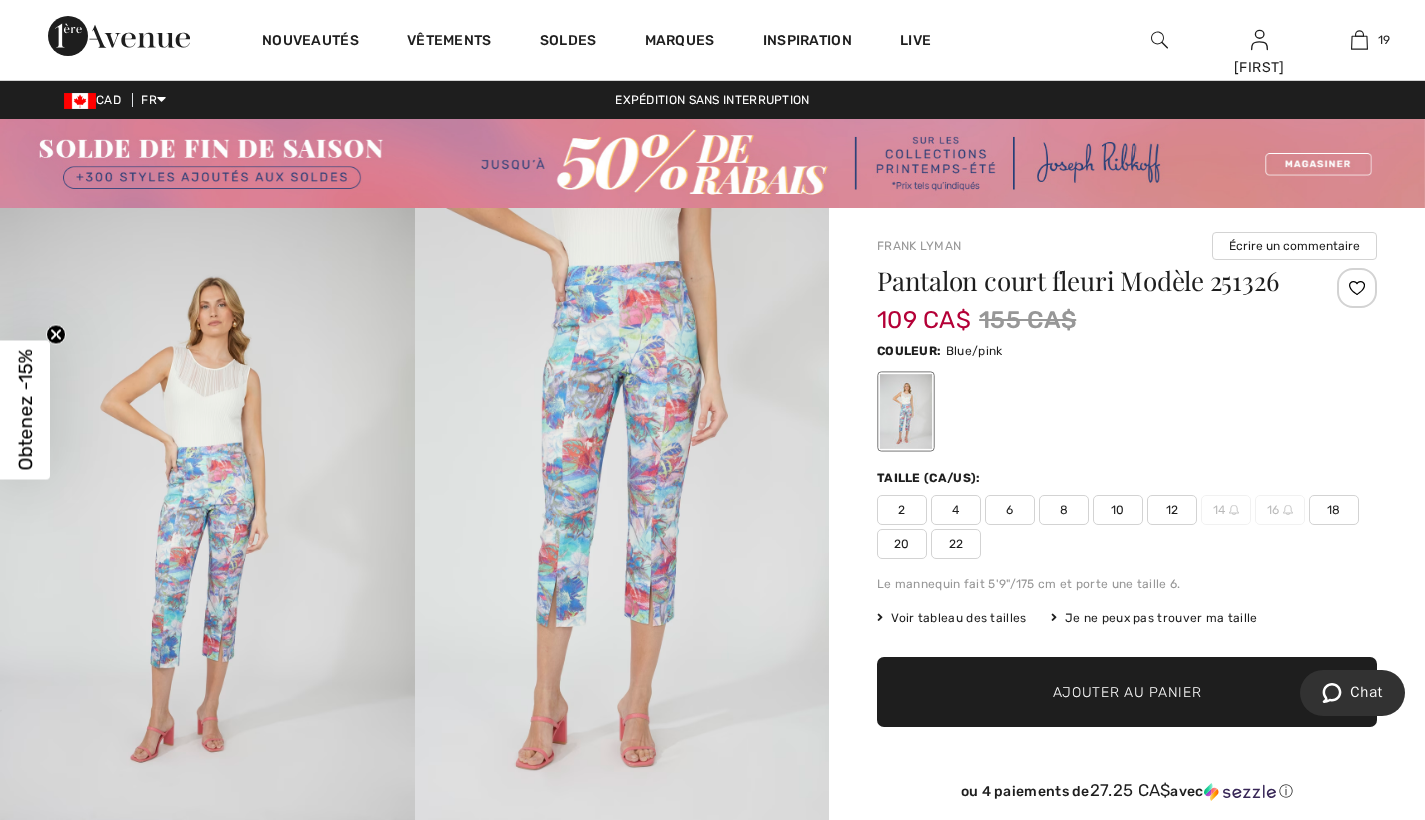 scroll, scrollTop: 0, scrollLeft: 0, axis: both 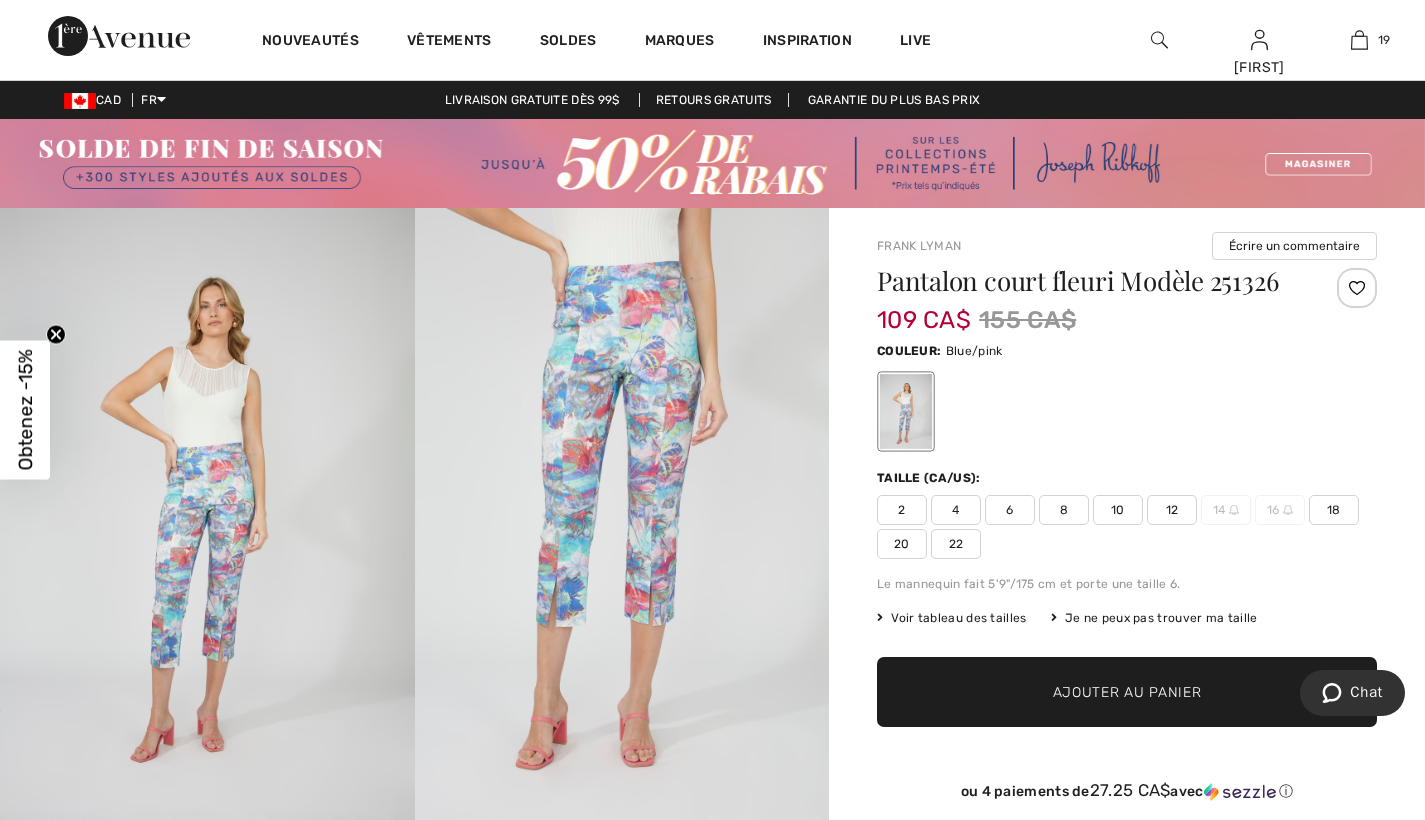 click at bounding box center (712, 163) 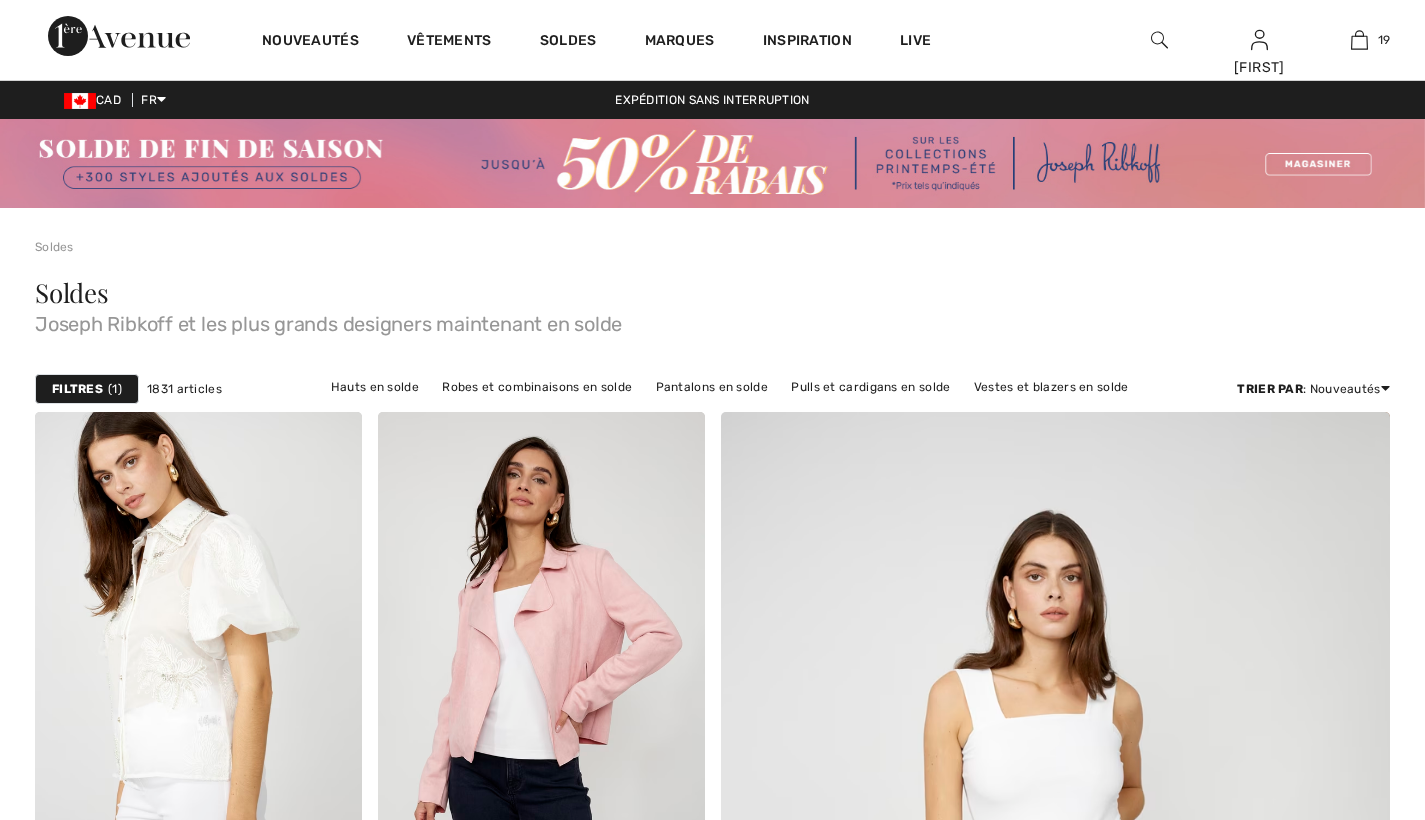 scroll, scrollTop: 0, scrollLeft: 0, axis: both 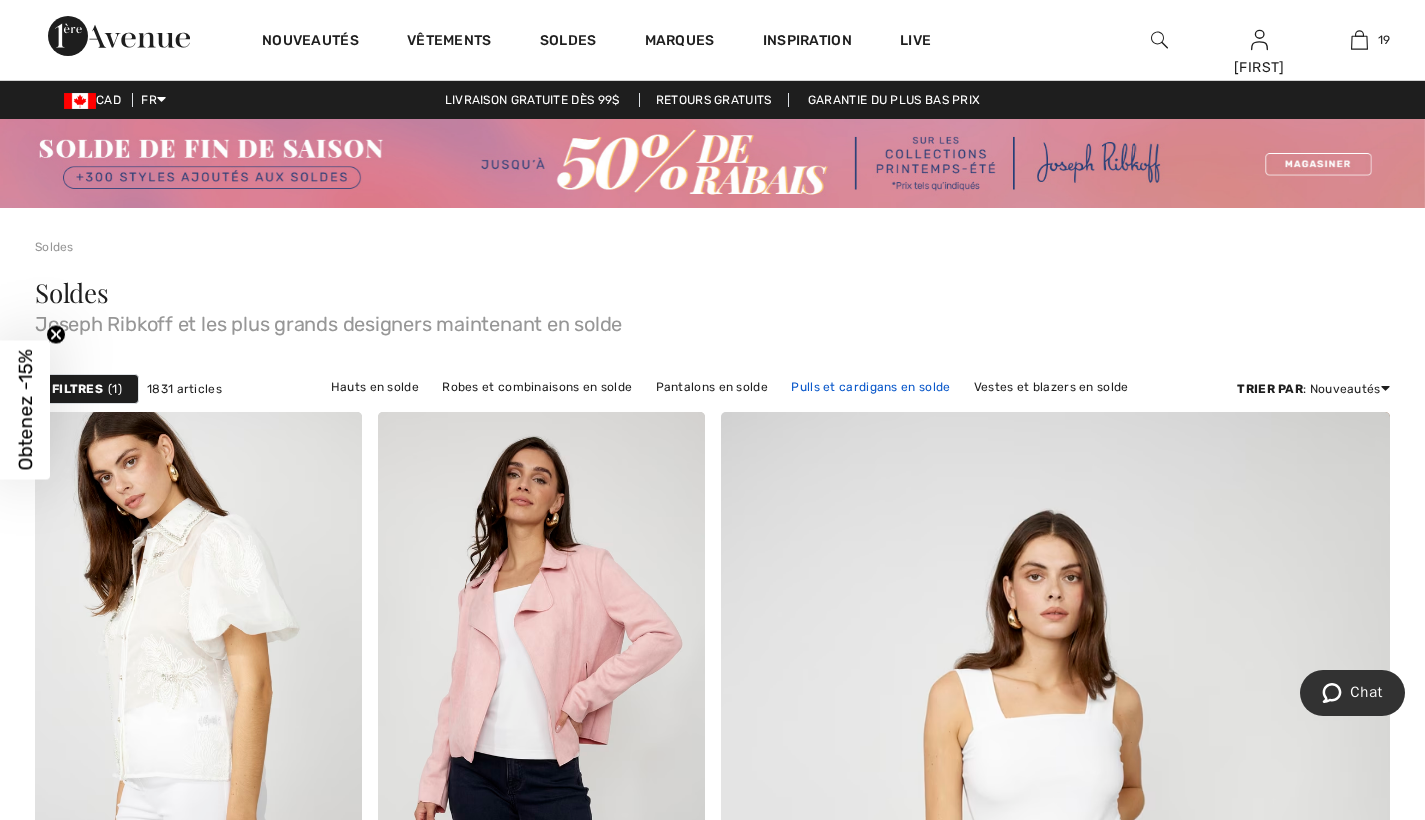 click on "Pulls et cardigans en solde" at bounding box center (870, 387) 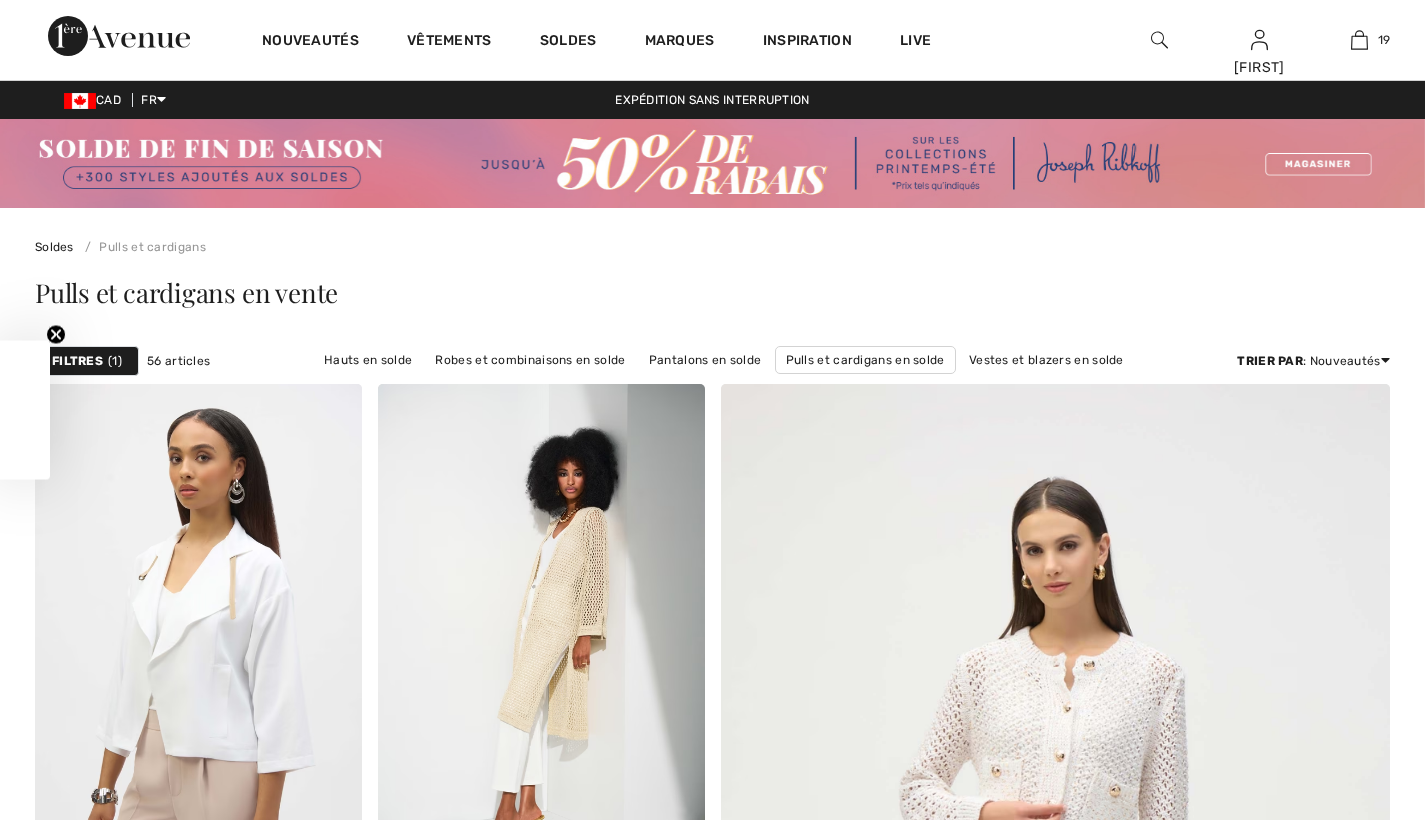 checkbox on "true" 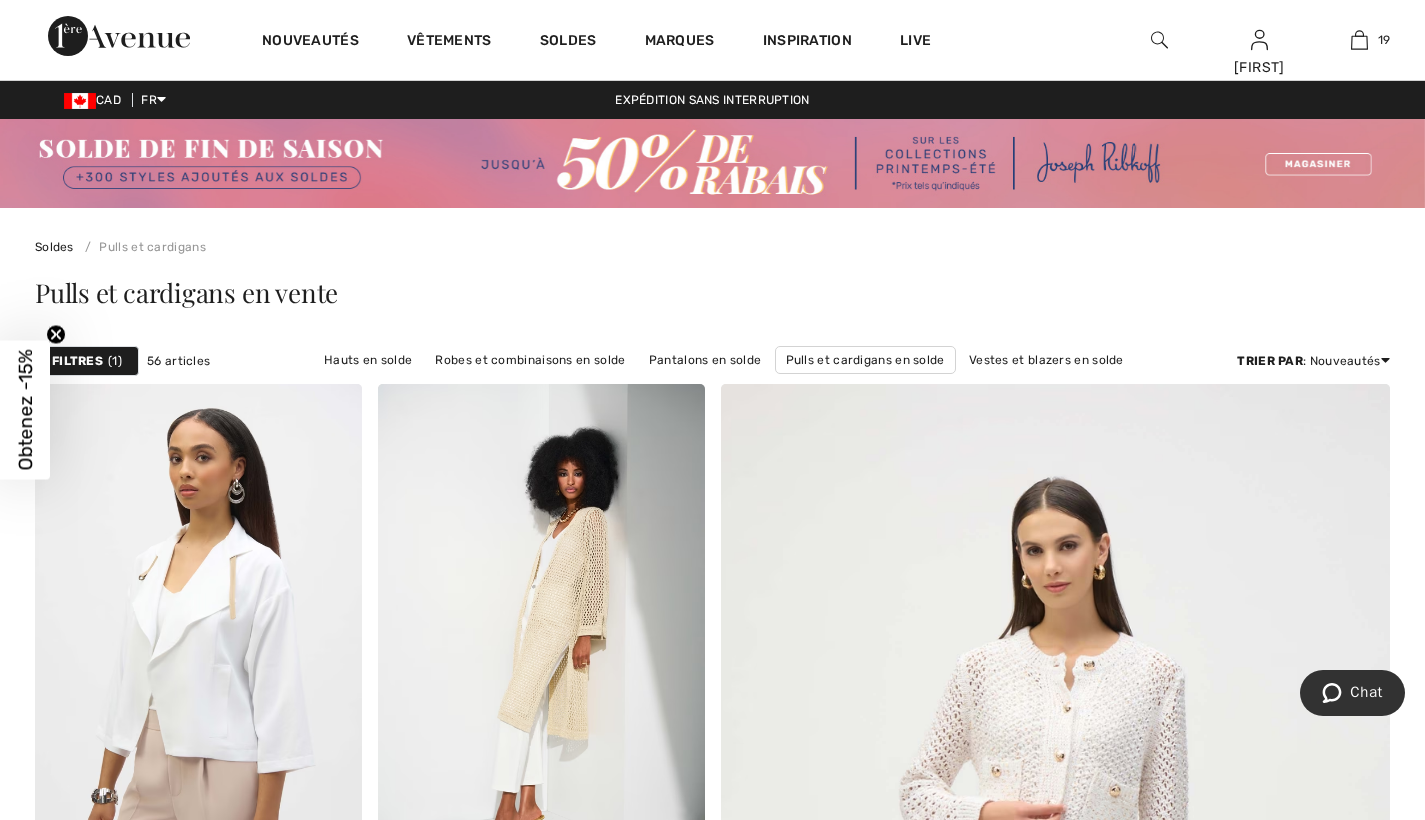 scroll, scrollTop: 0, scrollLeft: 0, axis: both 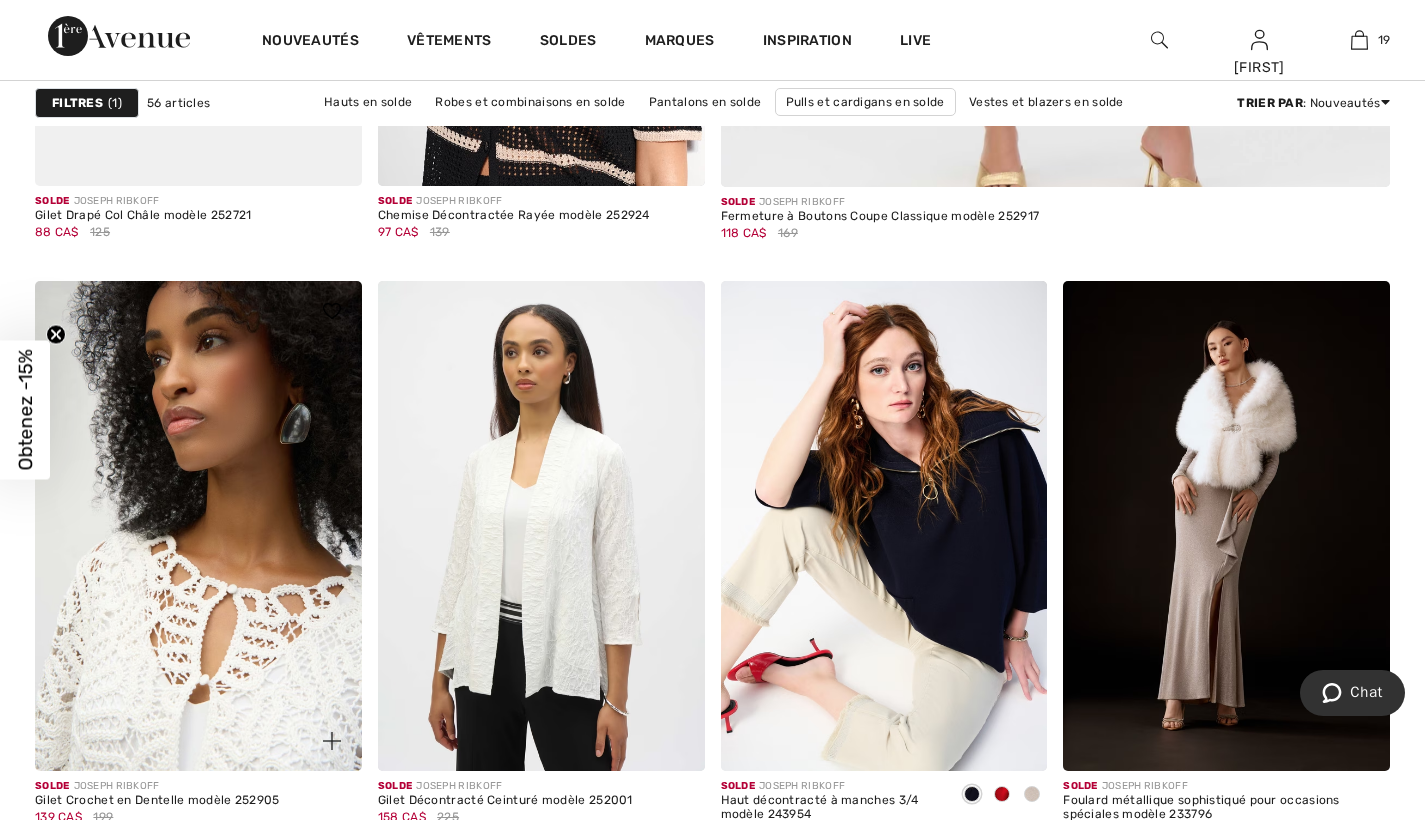 click at bounding box center [198, 526] 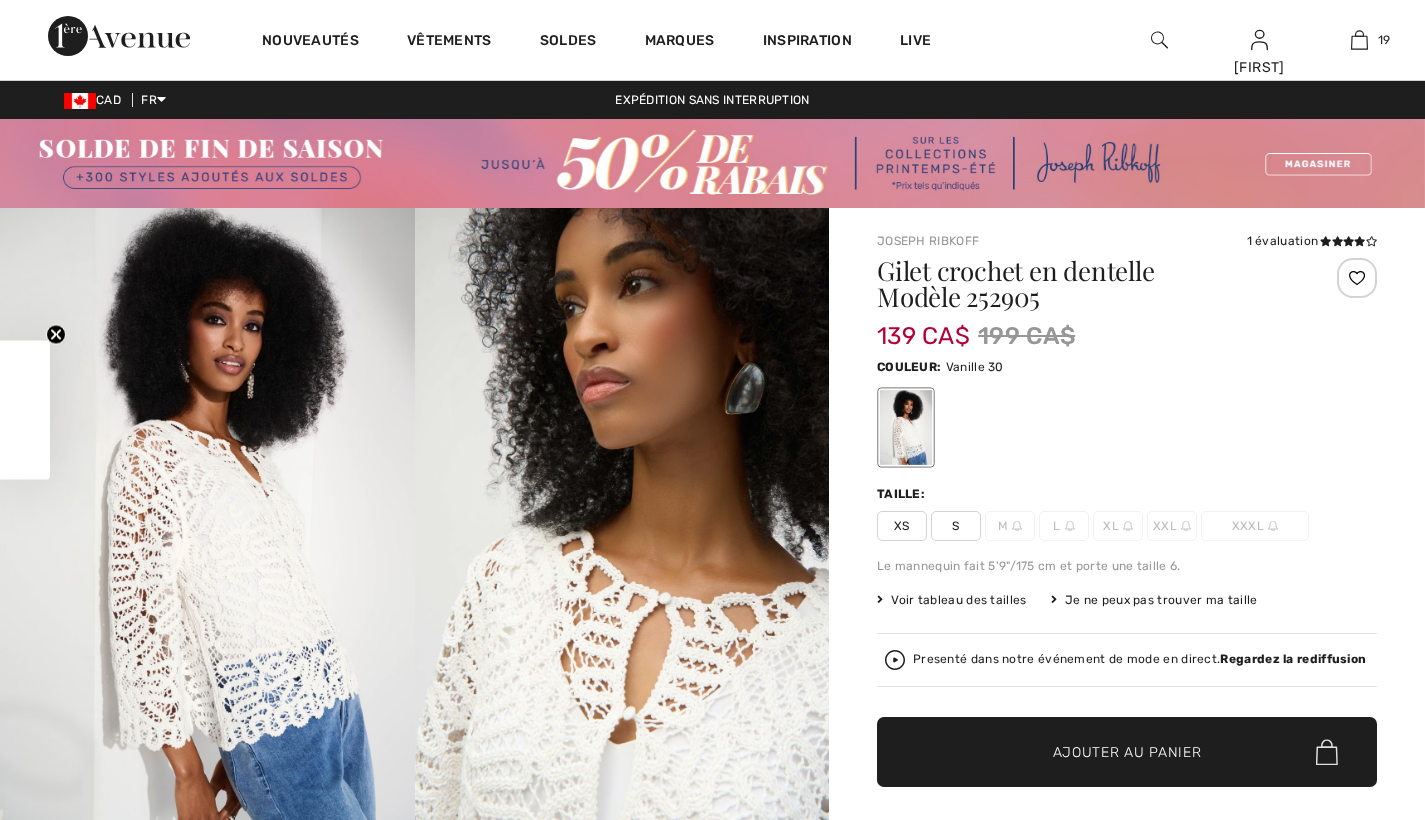 checkbox on "true" 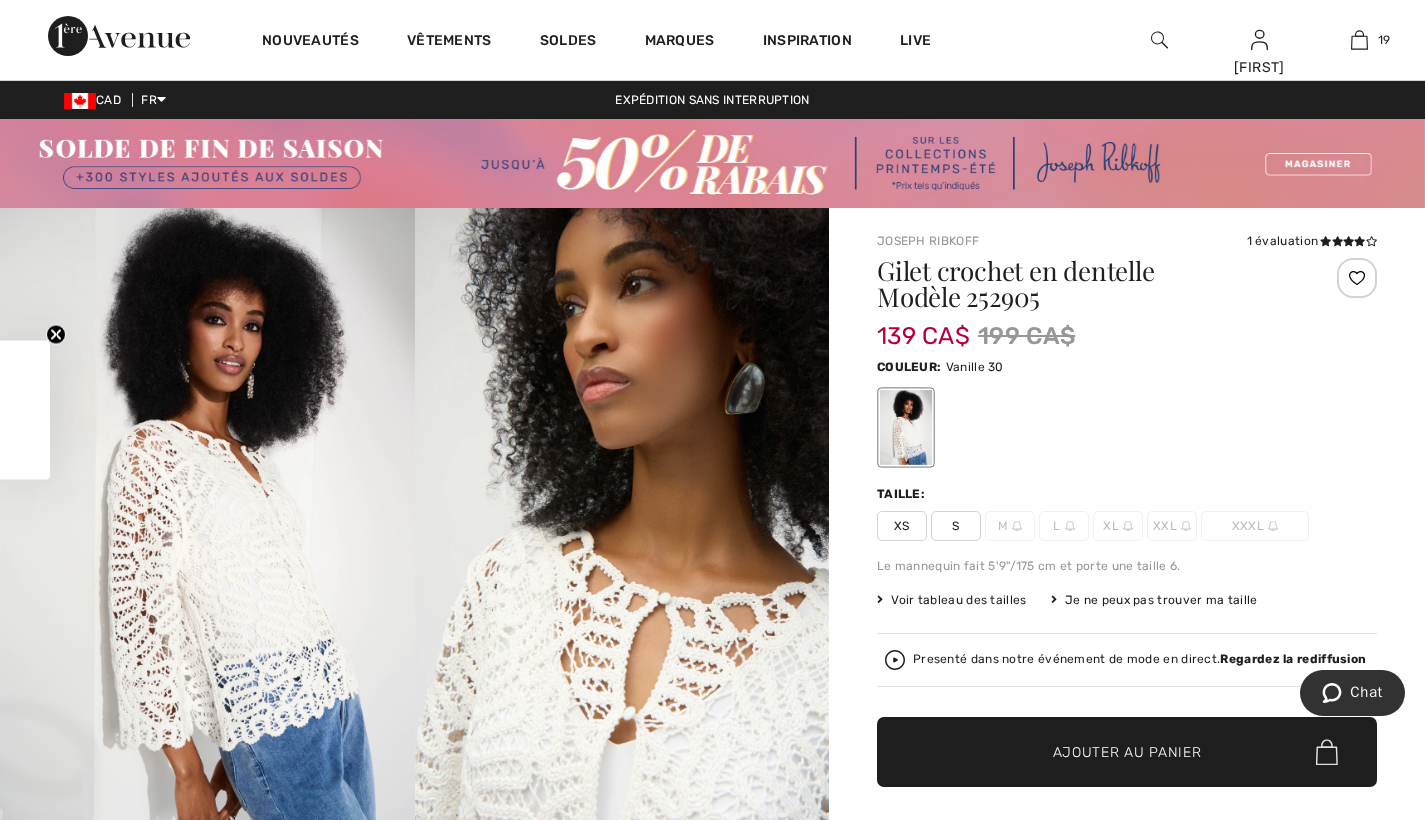 scroll, scrollTop: 0, scrollLeft: 0, axis: both 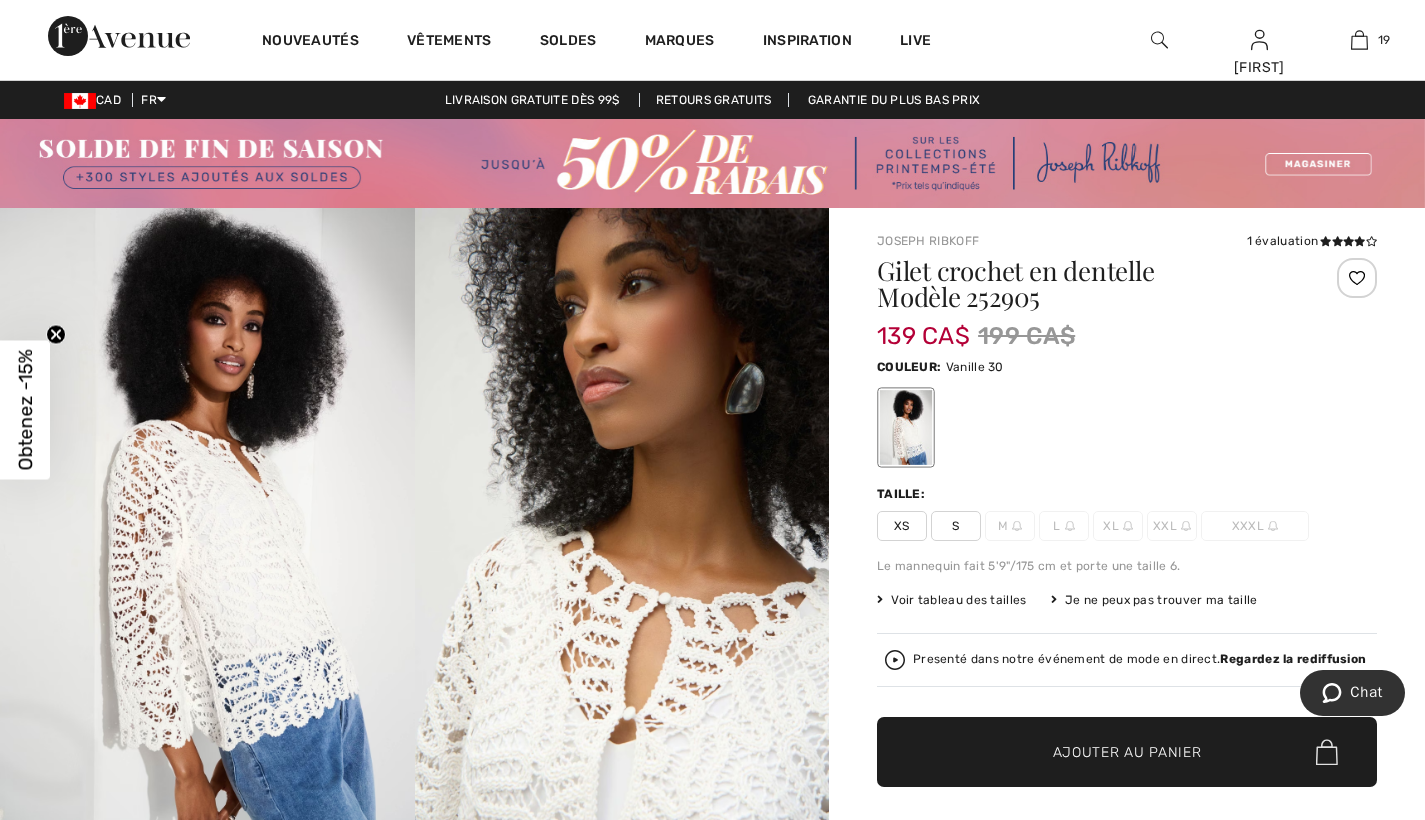 click on "L" at bounding box center (1064, 526) 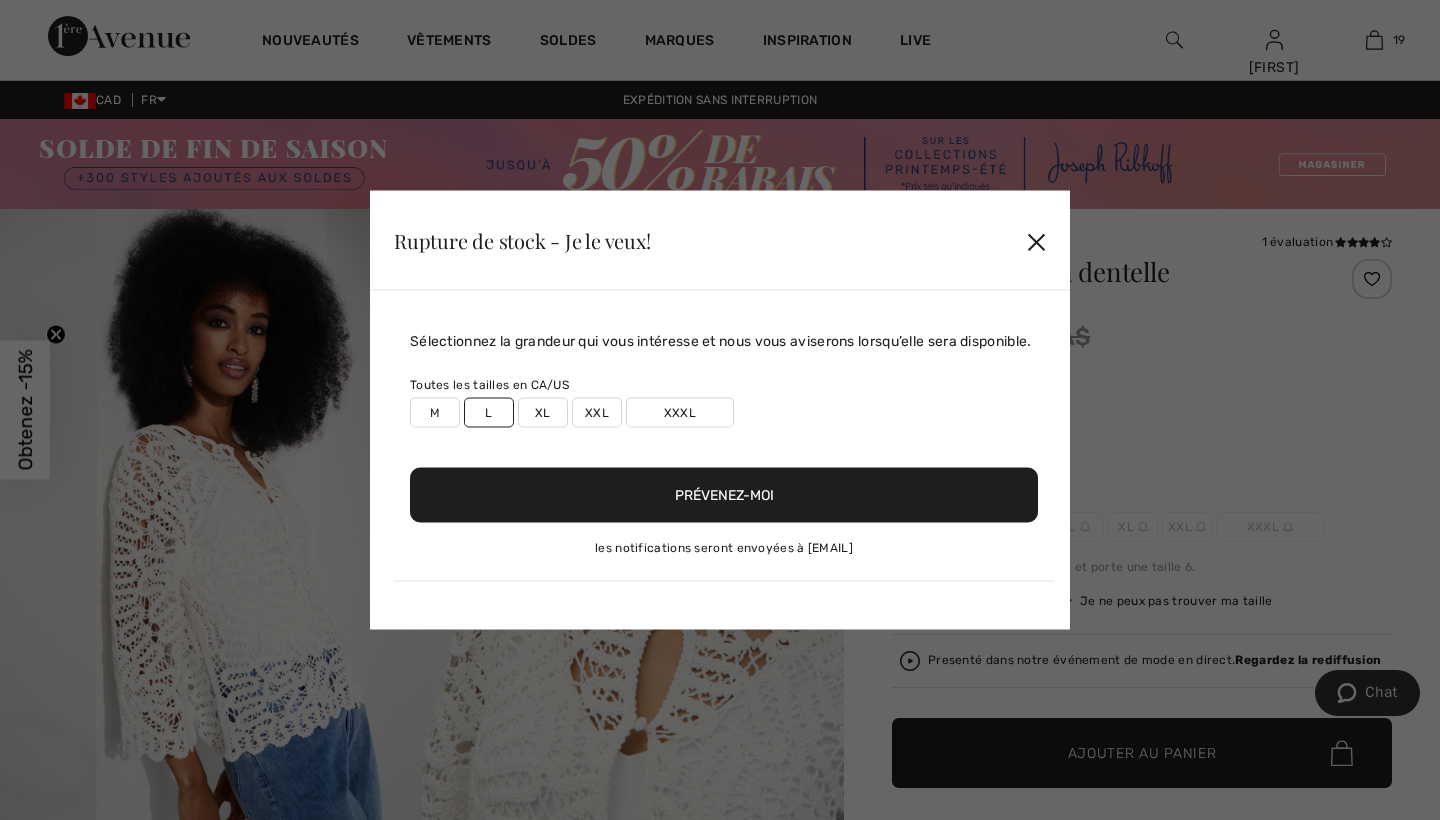 click on "✕" at bounding box center (1036, 240) 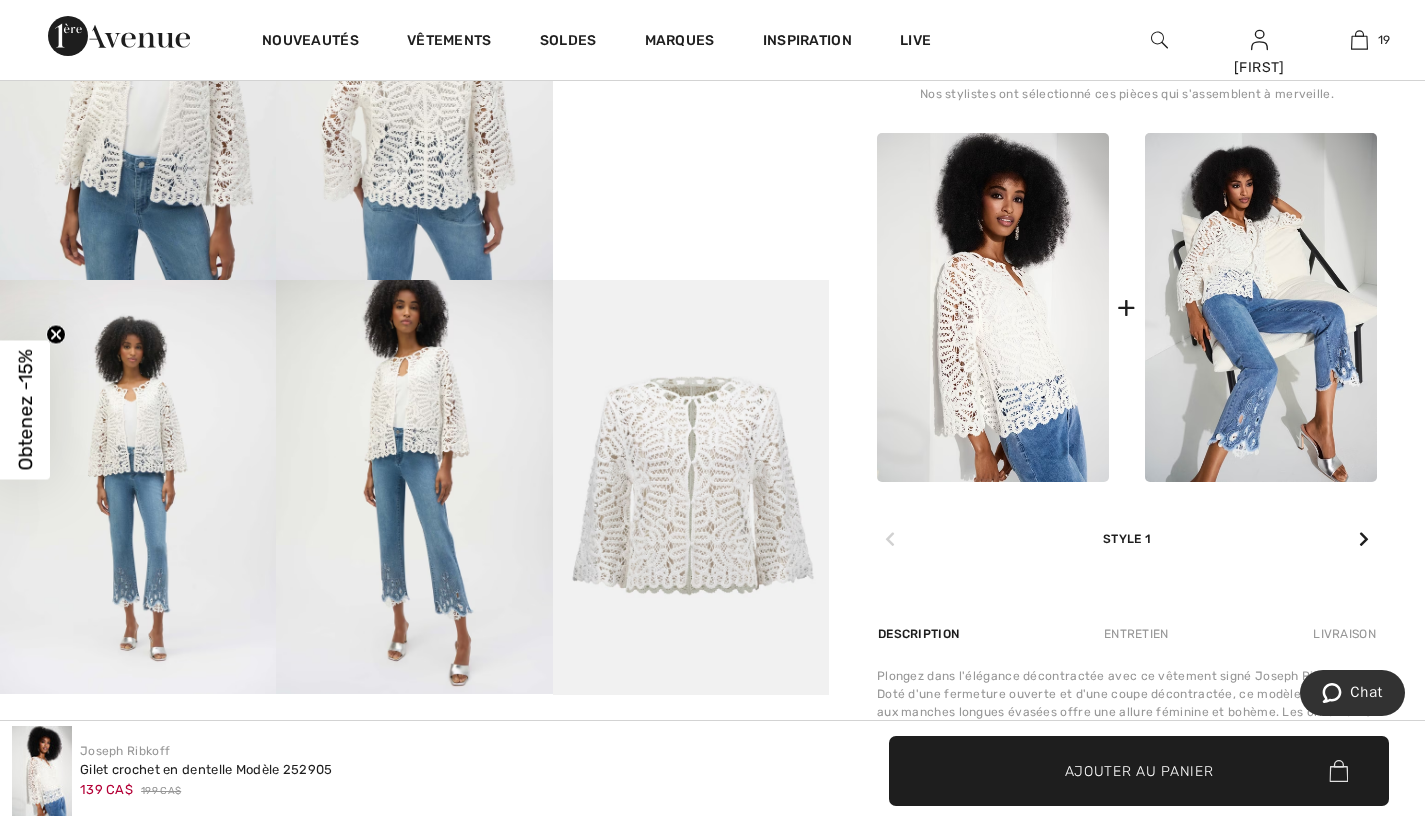 scroll, scrollTop: 966, scrollLeft: 0, axis: vertical 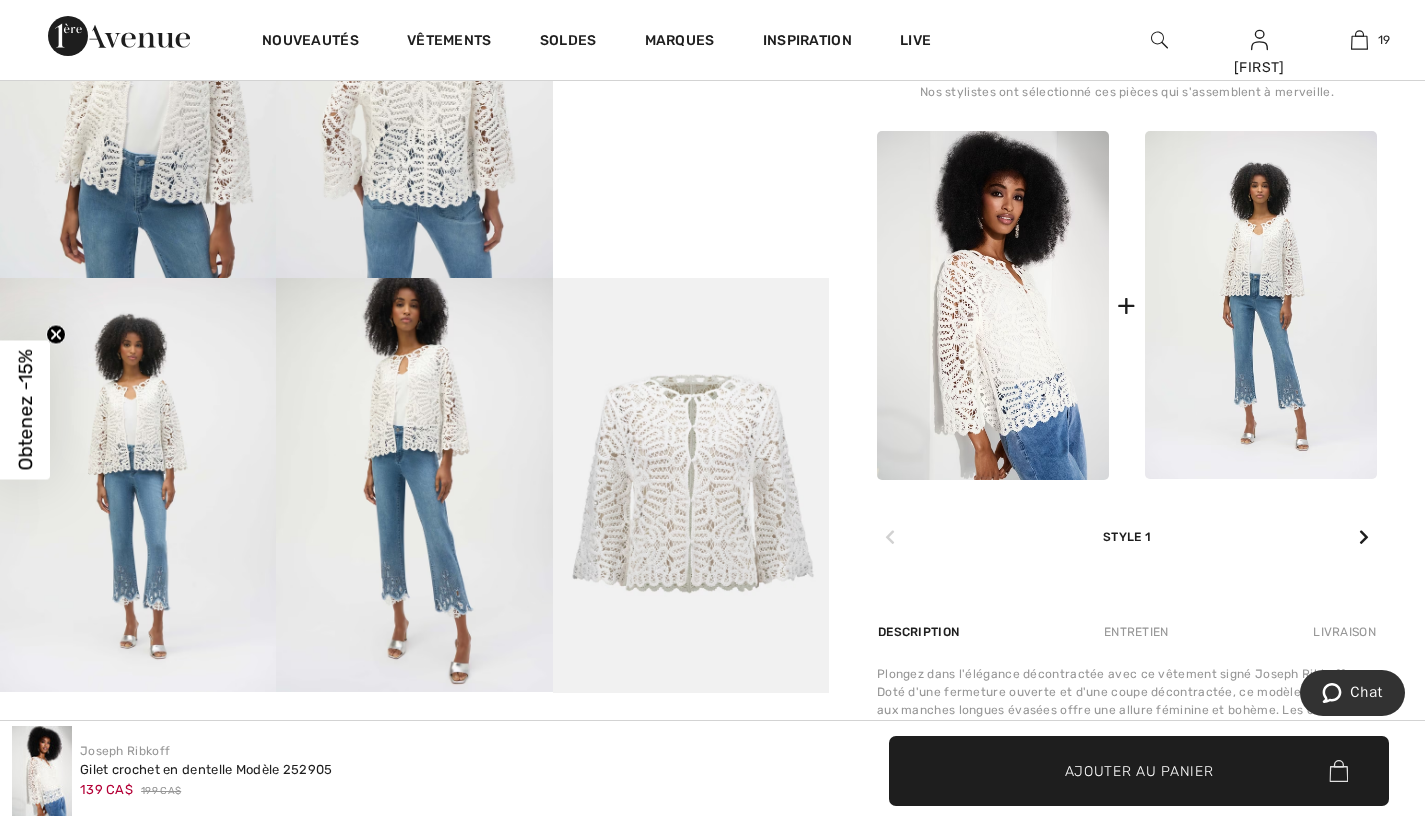 click at bounding box center (1261, 305) 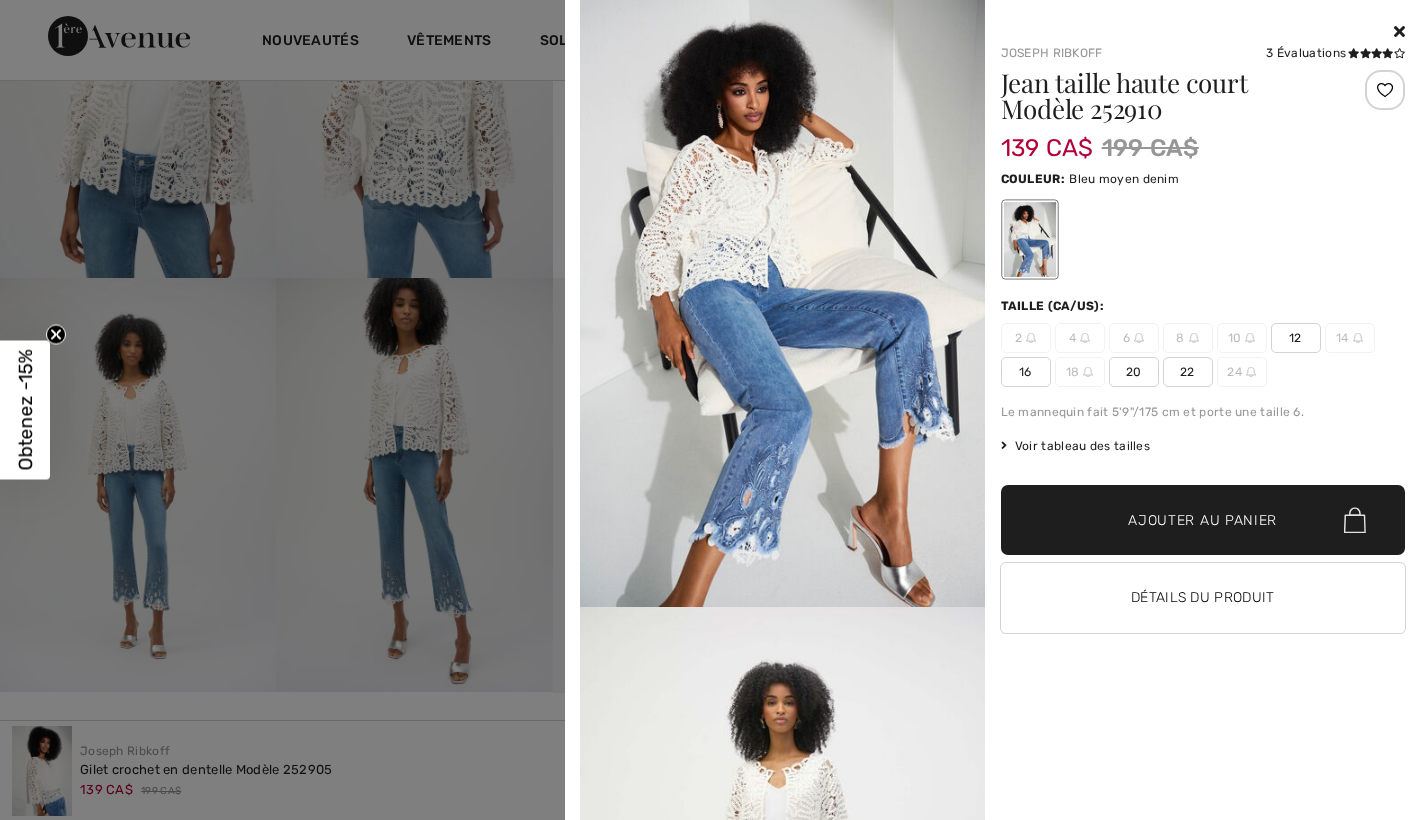 click on "12" at bounding box center (1296, 338) 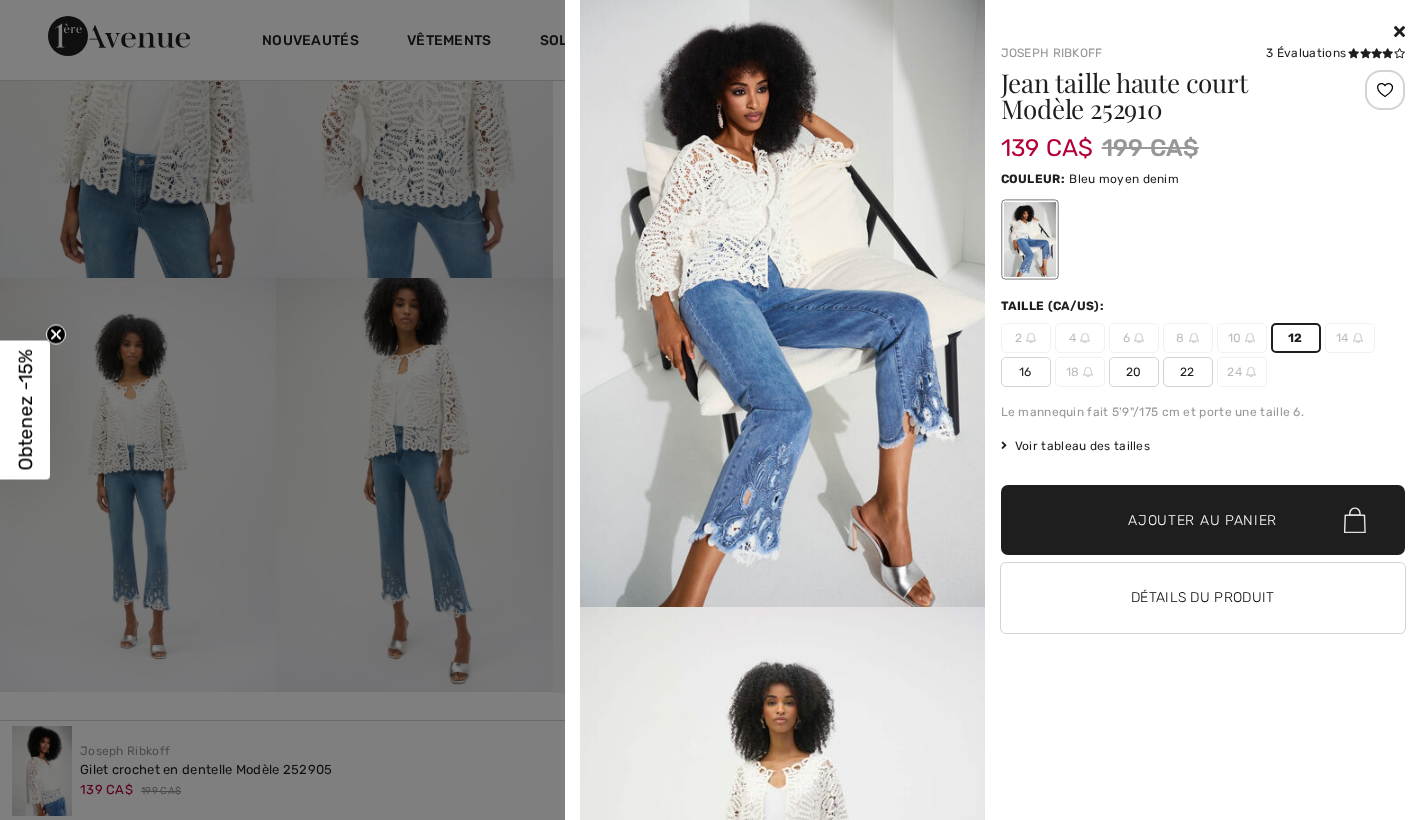 click on "Ajouter au panier" at bounding box center [1202, 520] 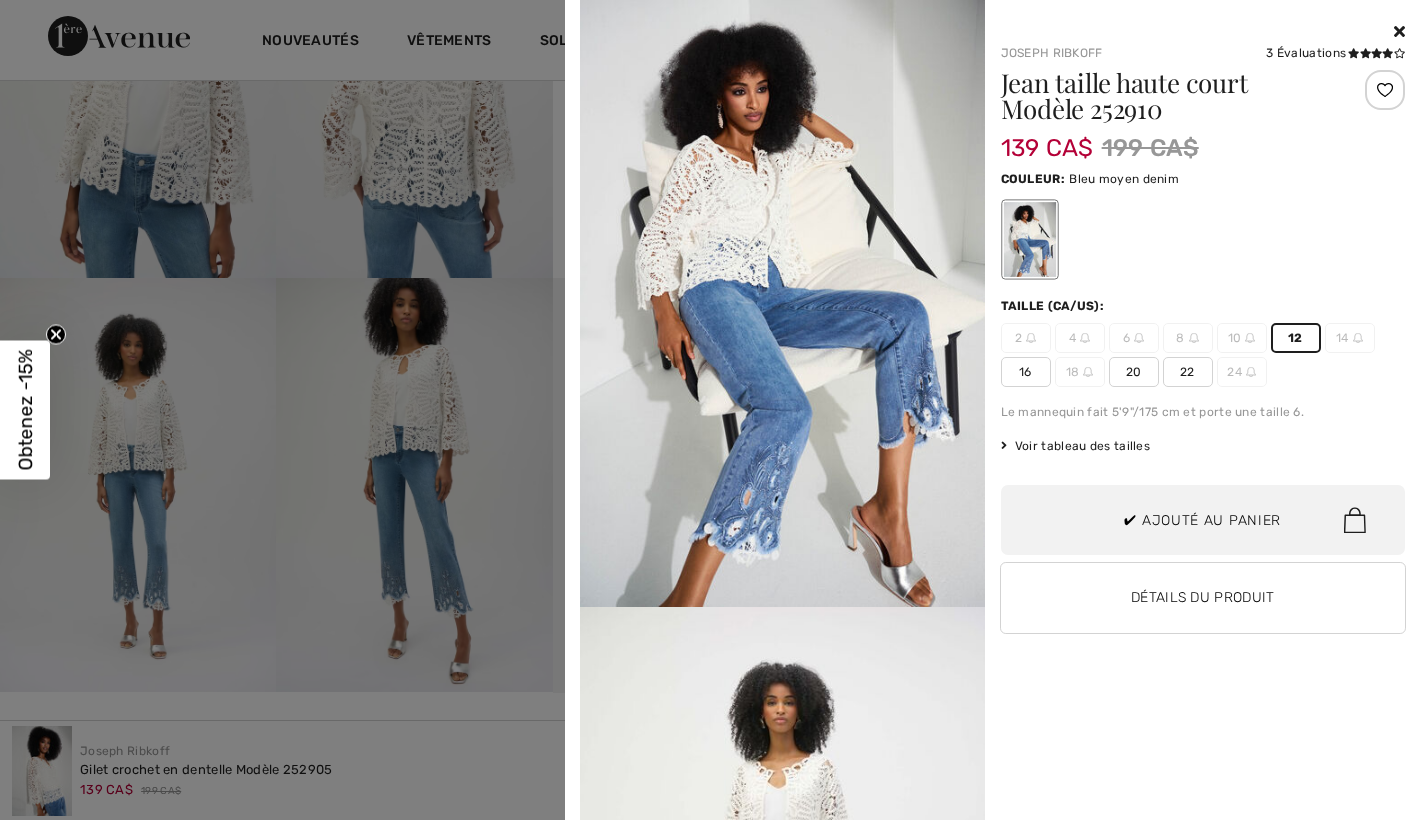 scroll, scrollTop: 0, scrollLeft: 0, axis: both 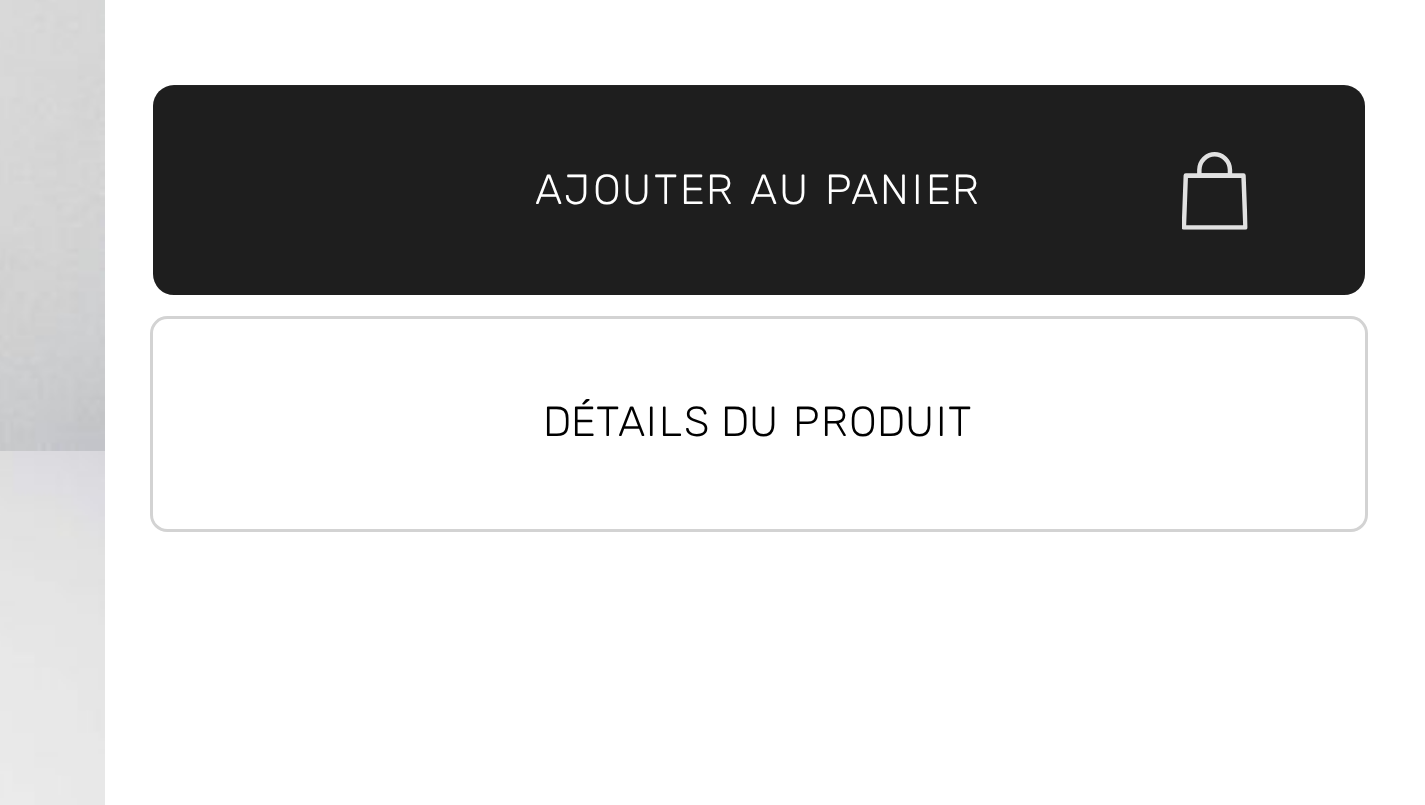 click on "Ajouter au panier" at bounding box center (1202, 520) 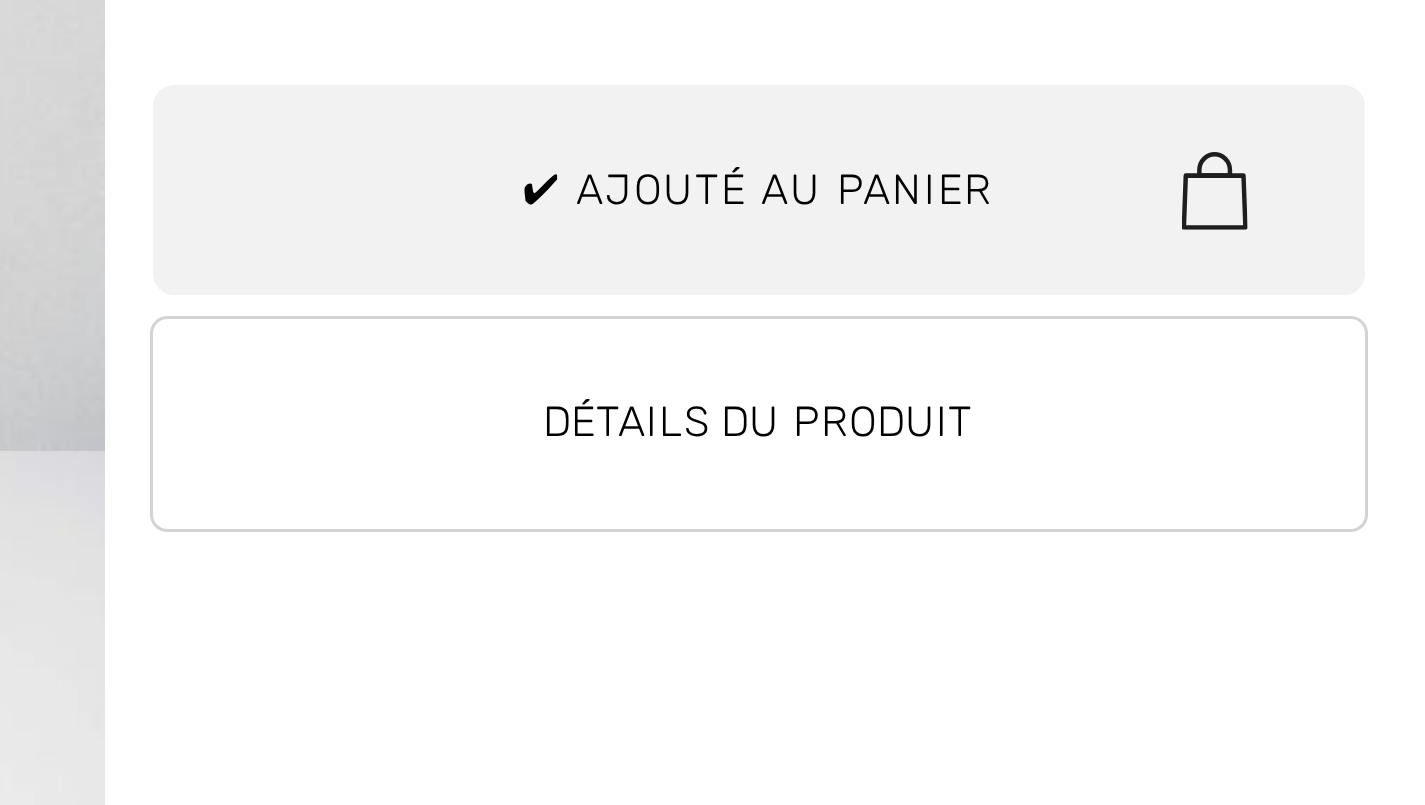 scroll, scrollTop: 1684, scrollLeft: 0, axis: vertical 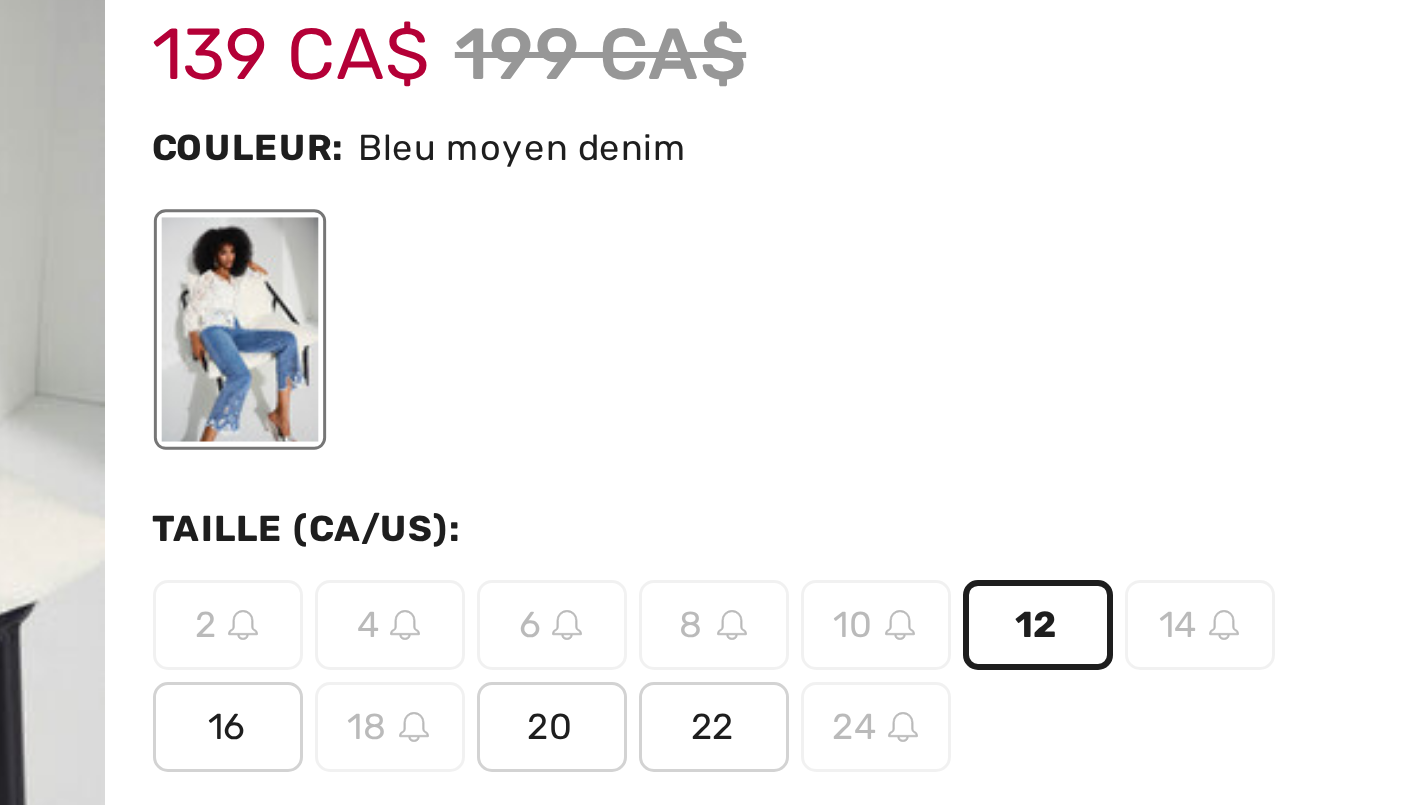 click on "10" at bounding box center [1242, 338] 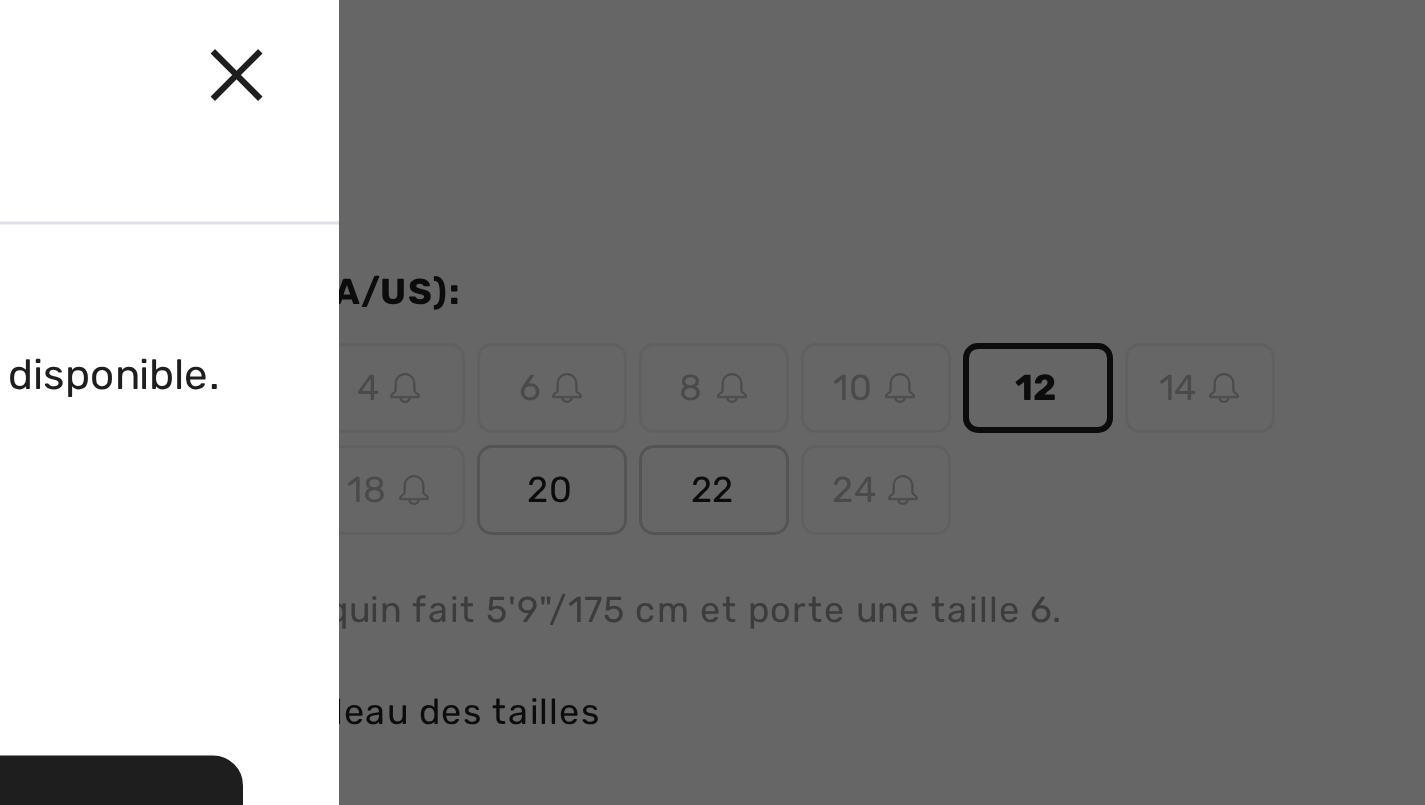 click at bounding box center [712, 402] 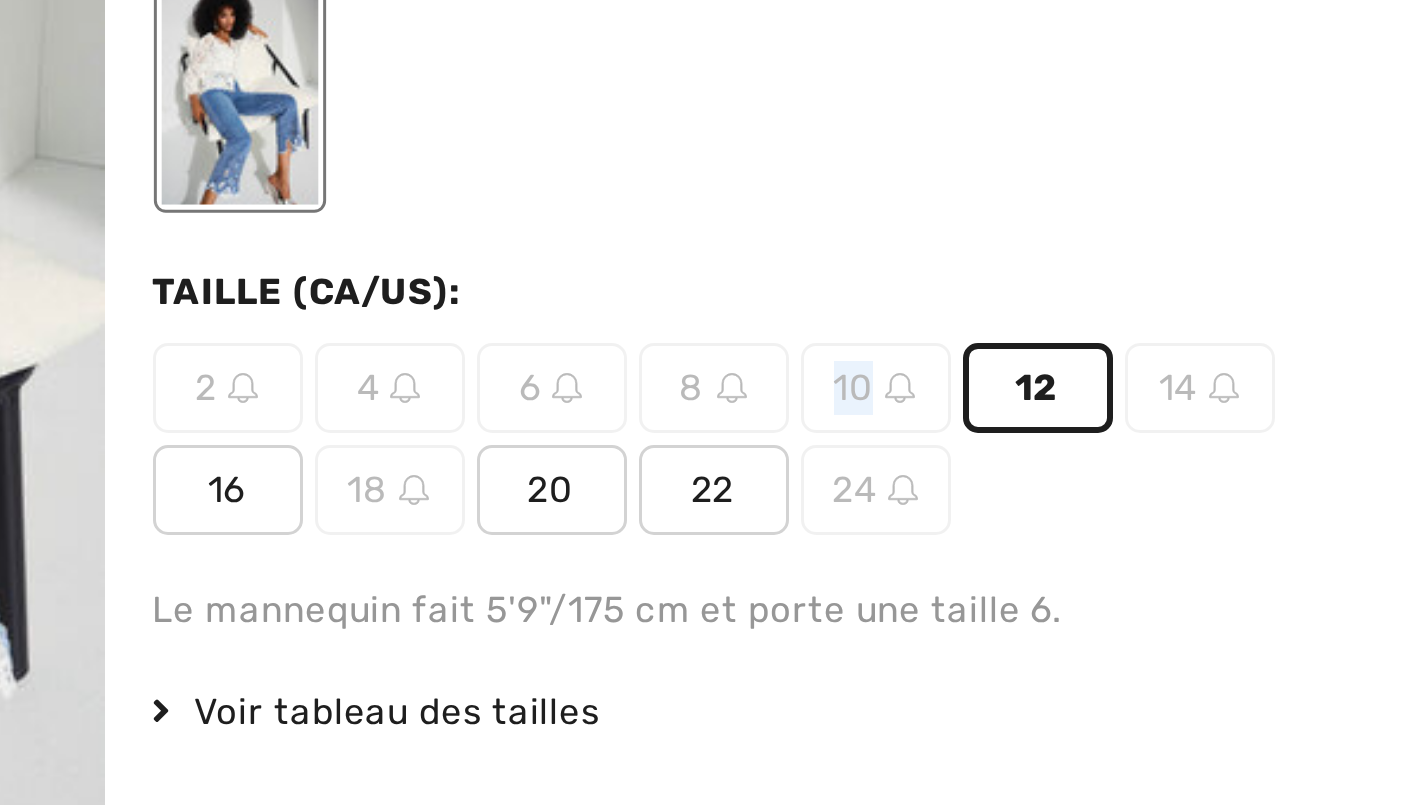 click on "10" at bounding box center (1242, 338) 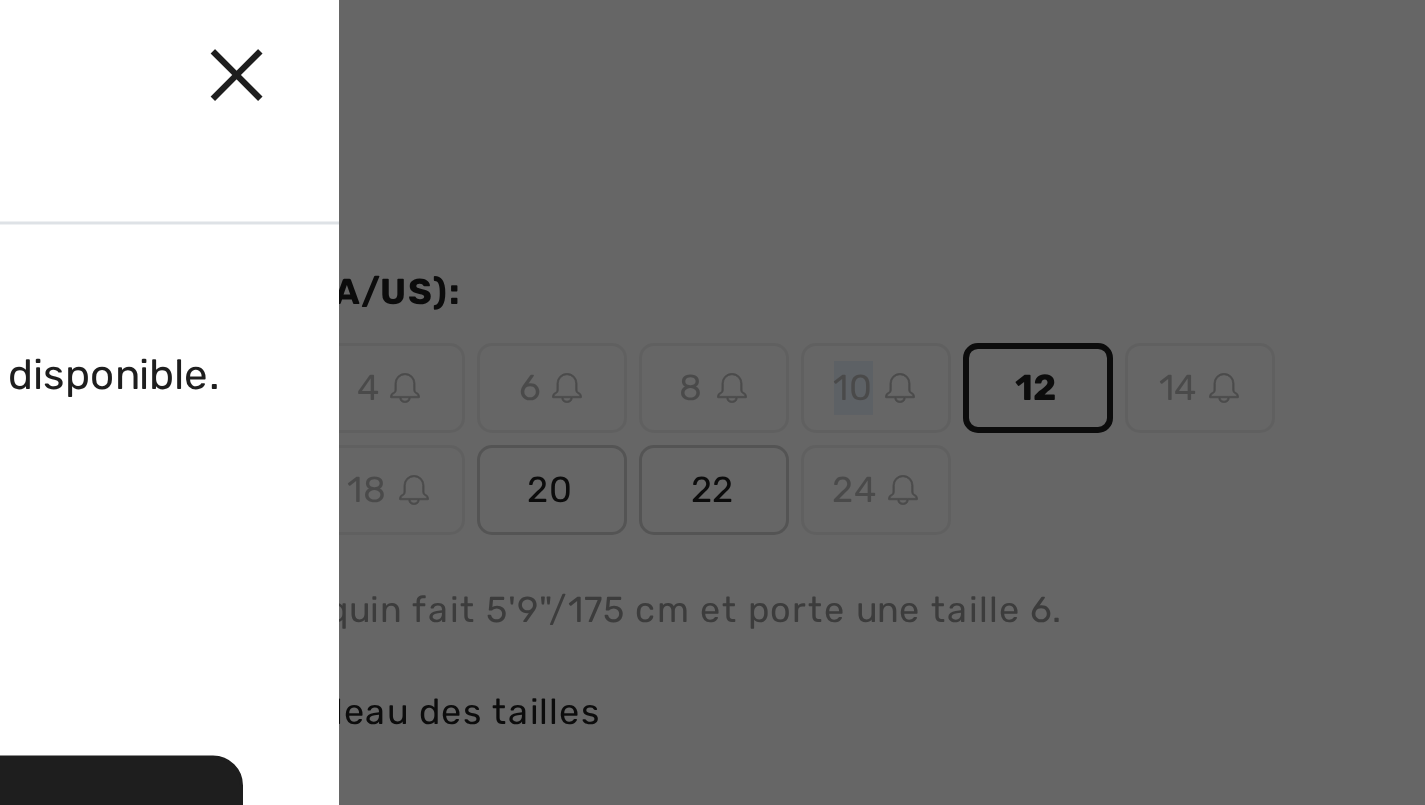 click on "✕" at bounding box center (1028, 233) 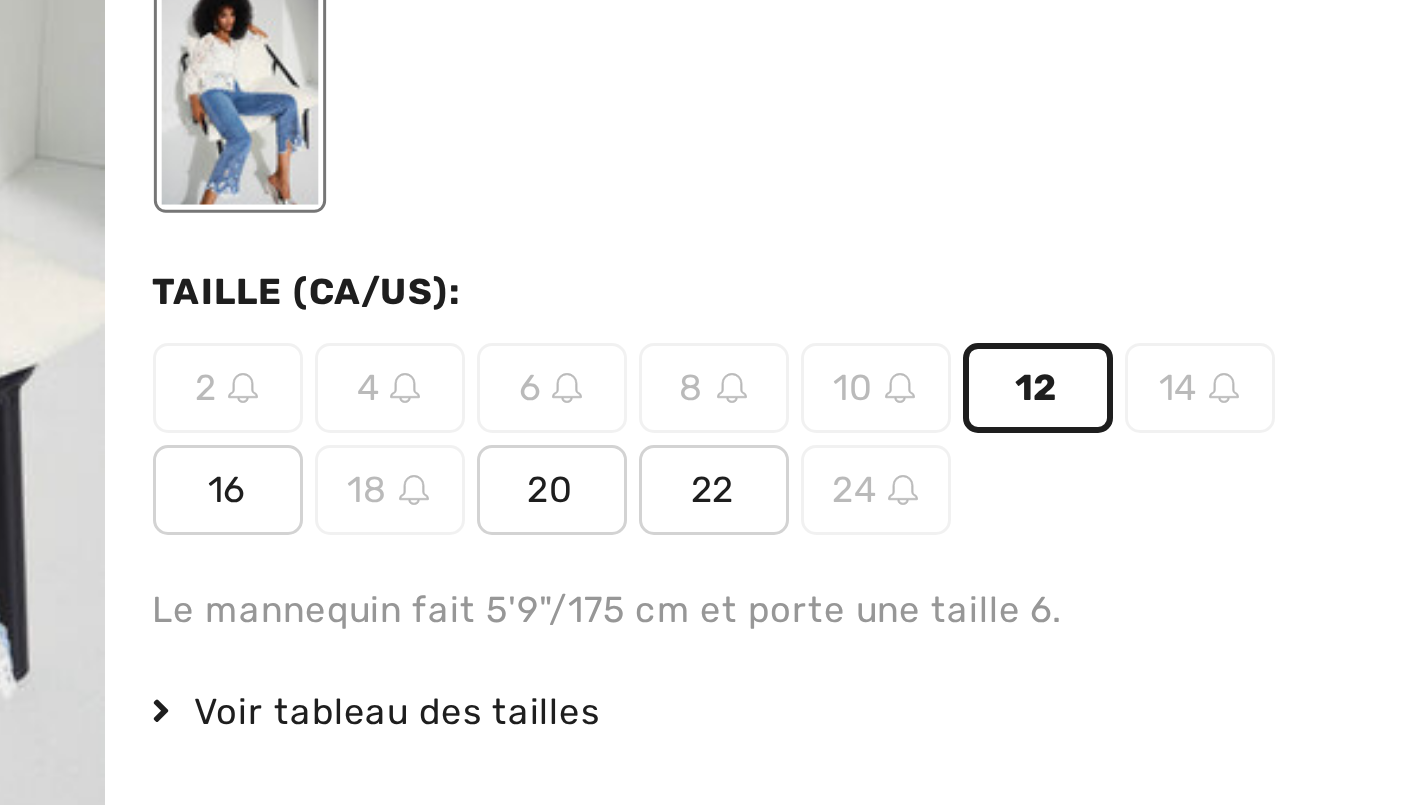 click on "10" at bounding box center (1242, 338) 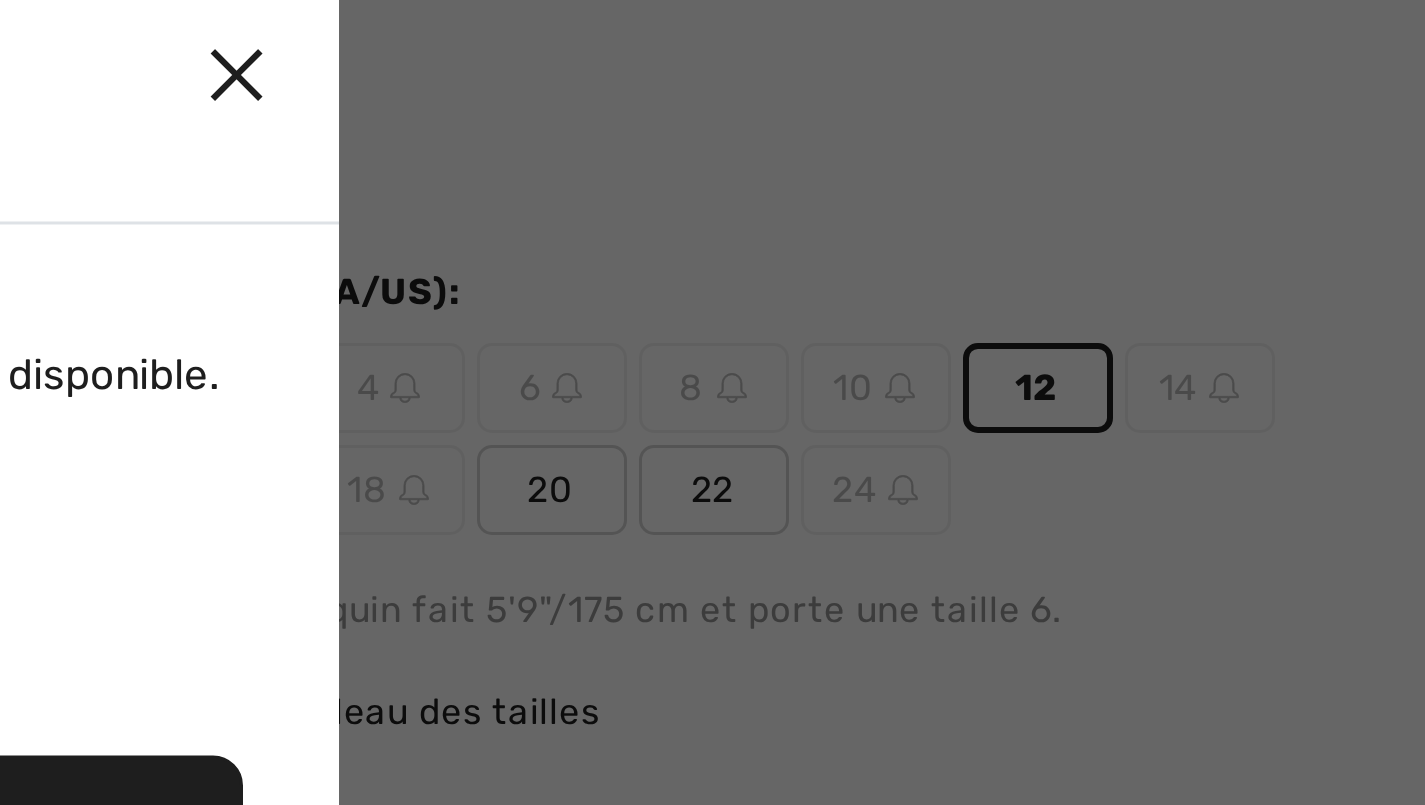 click at bounding box center (712, 402) 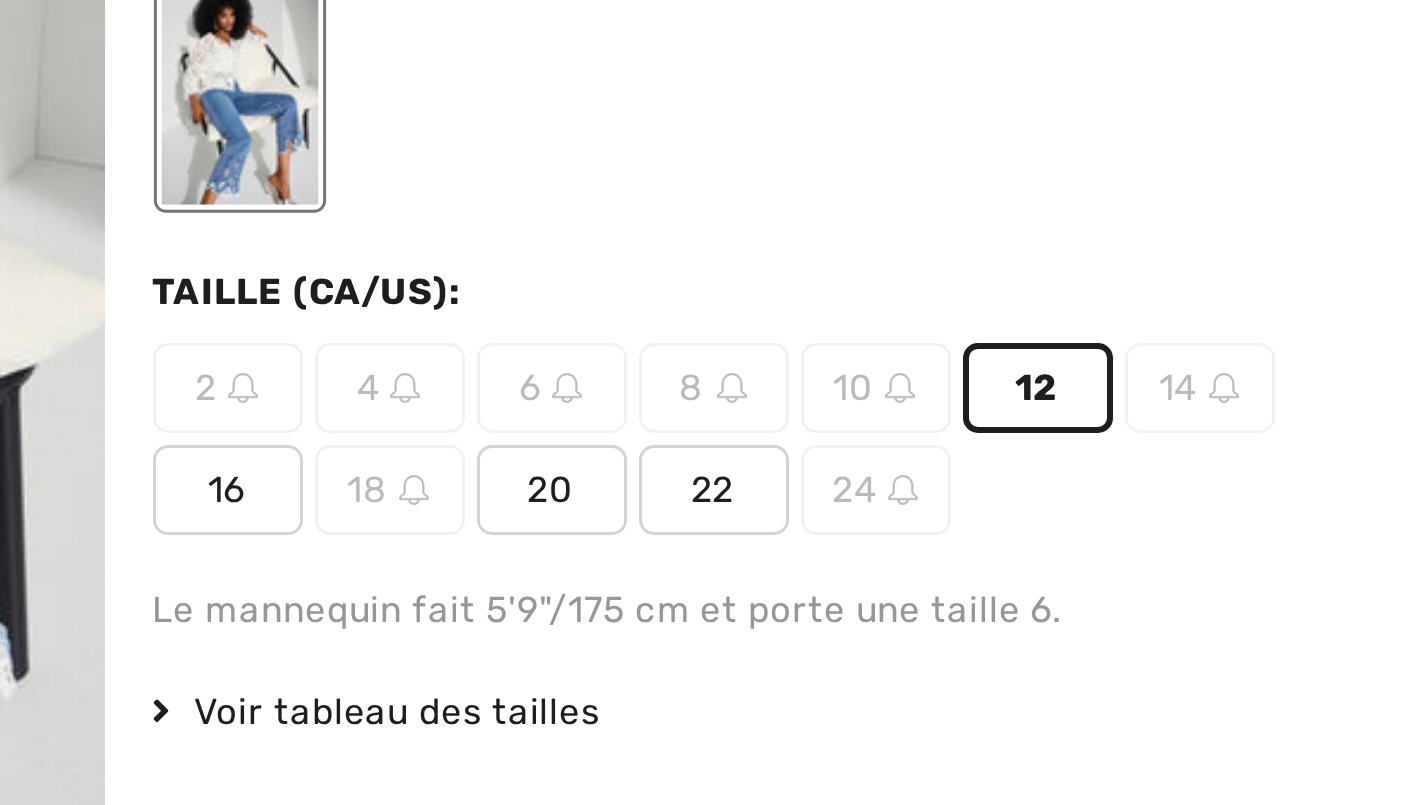 click on "10" at bounding box center [1242, 338] 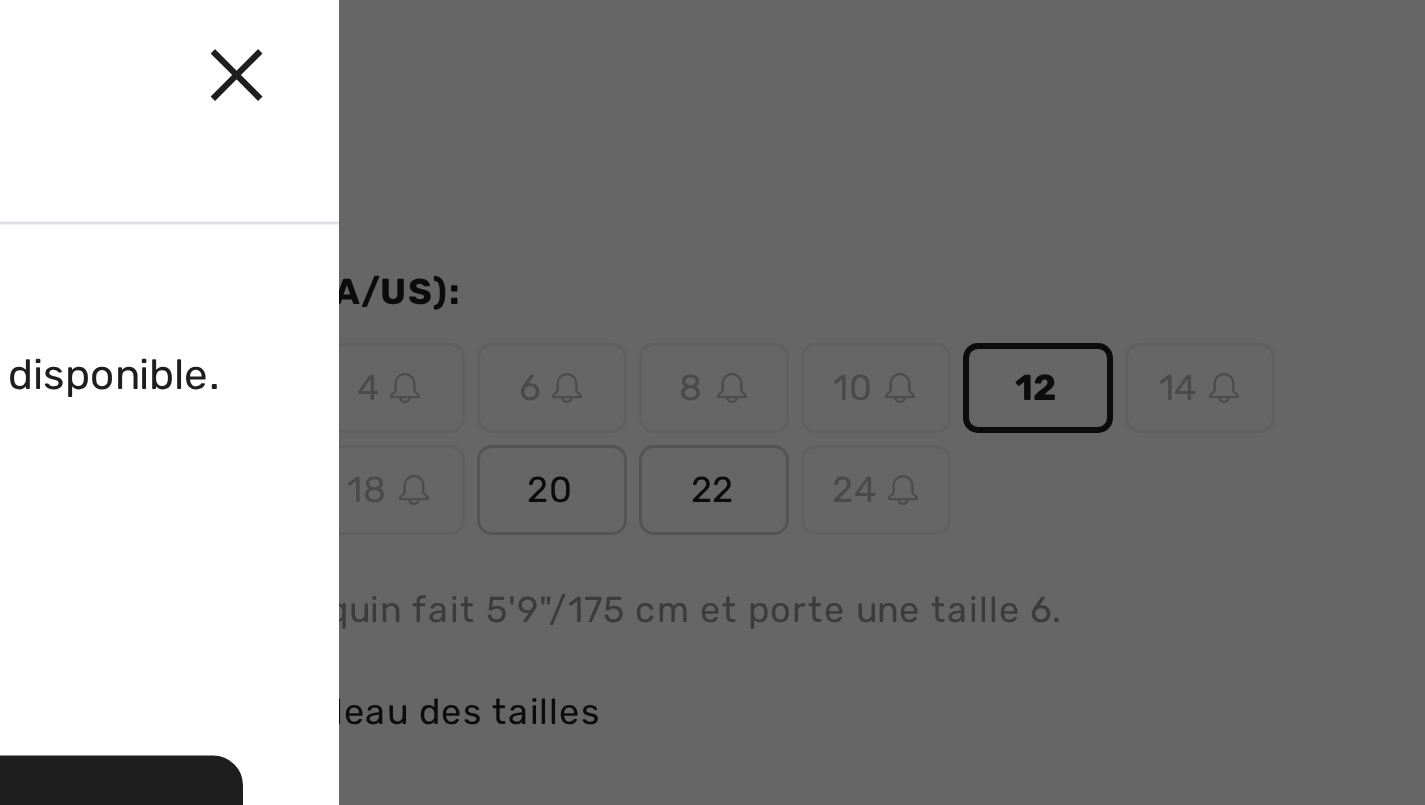click at bounding box center [712, 402] 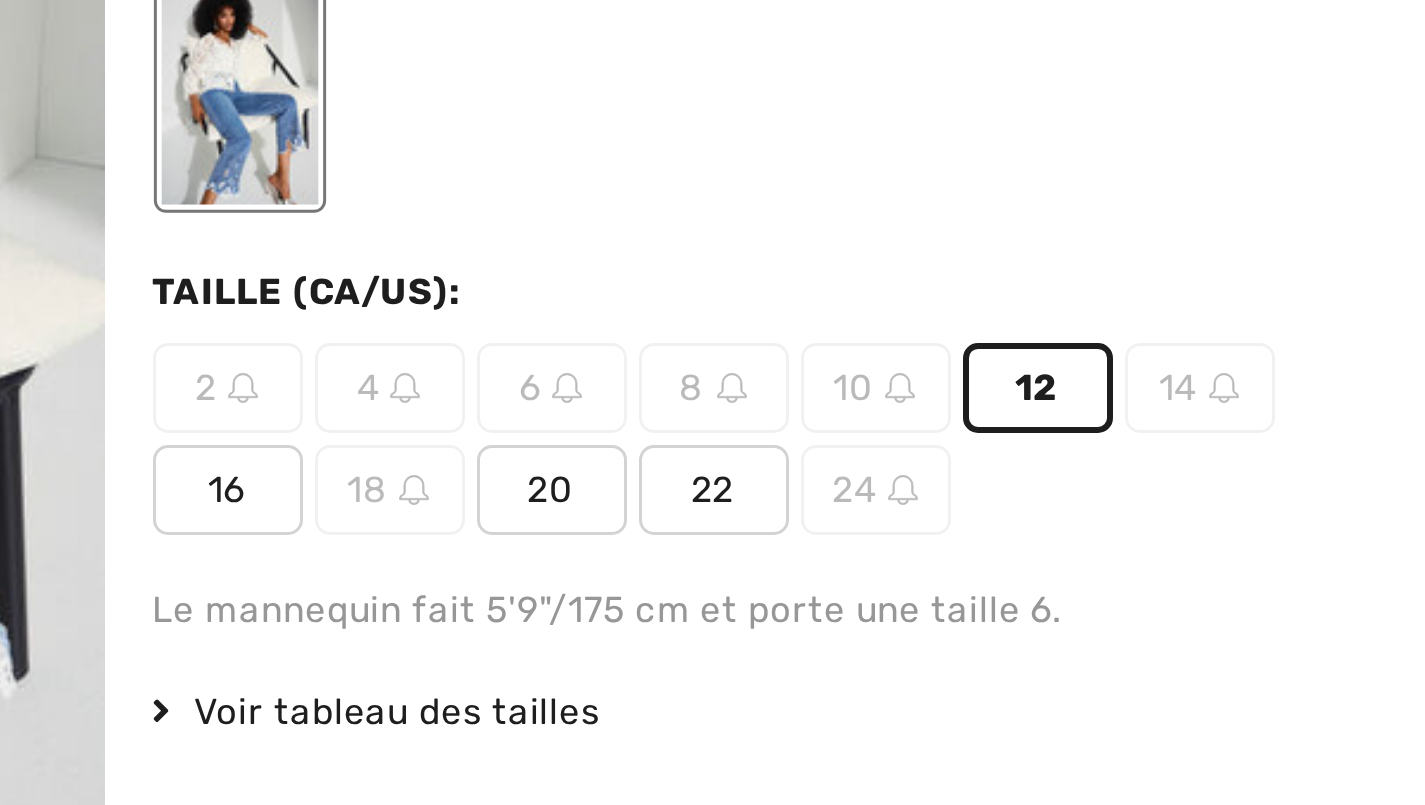 click on "10" at bounding box center [1242, 338] 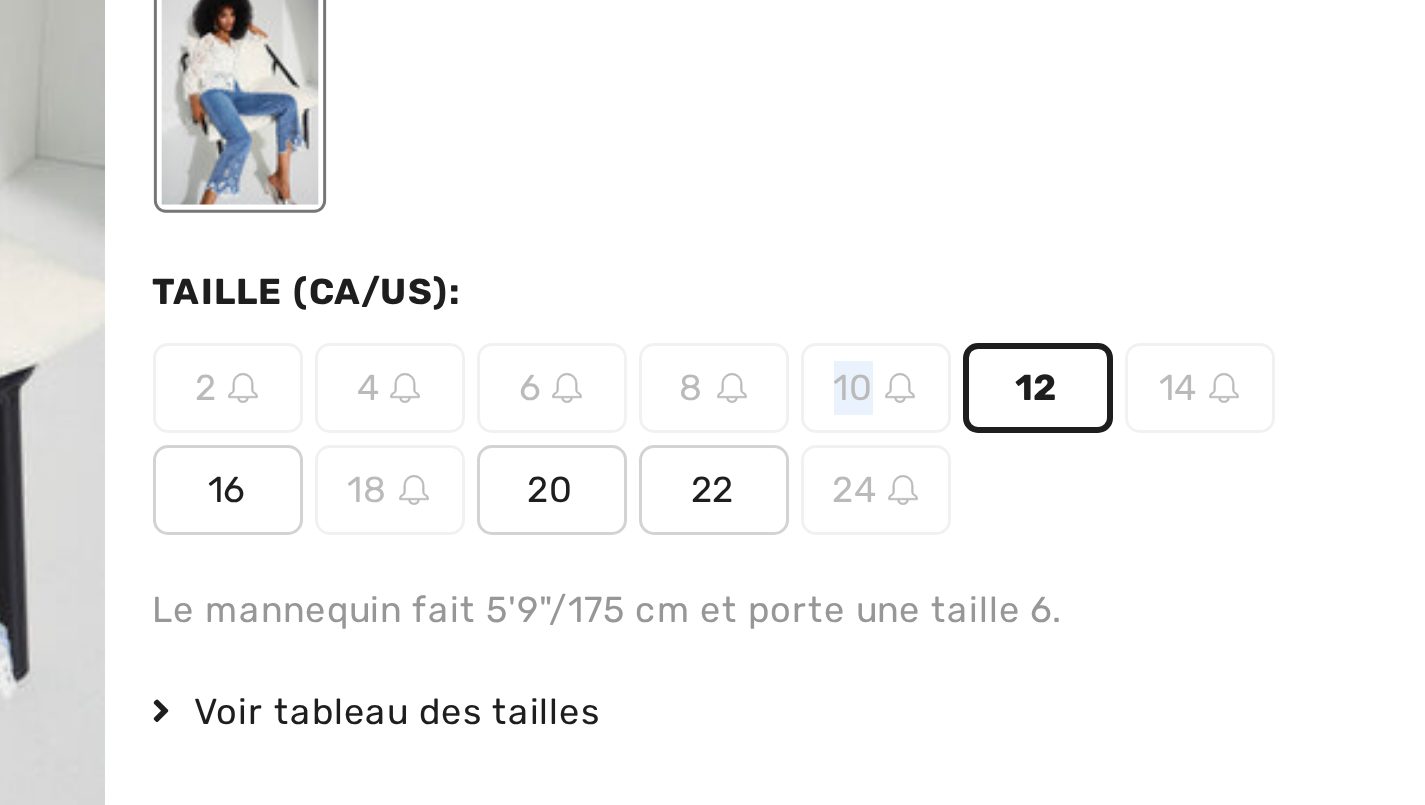 click on "10" at bounding box center [1242, 338] 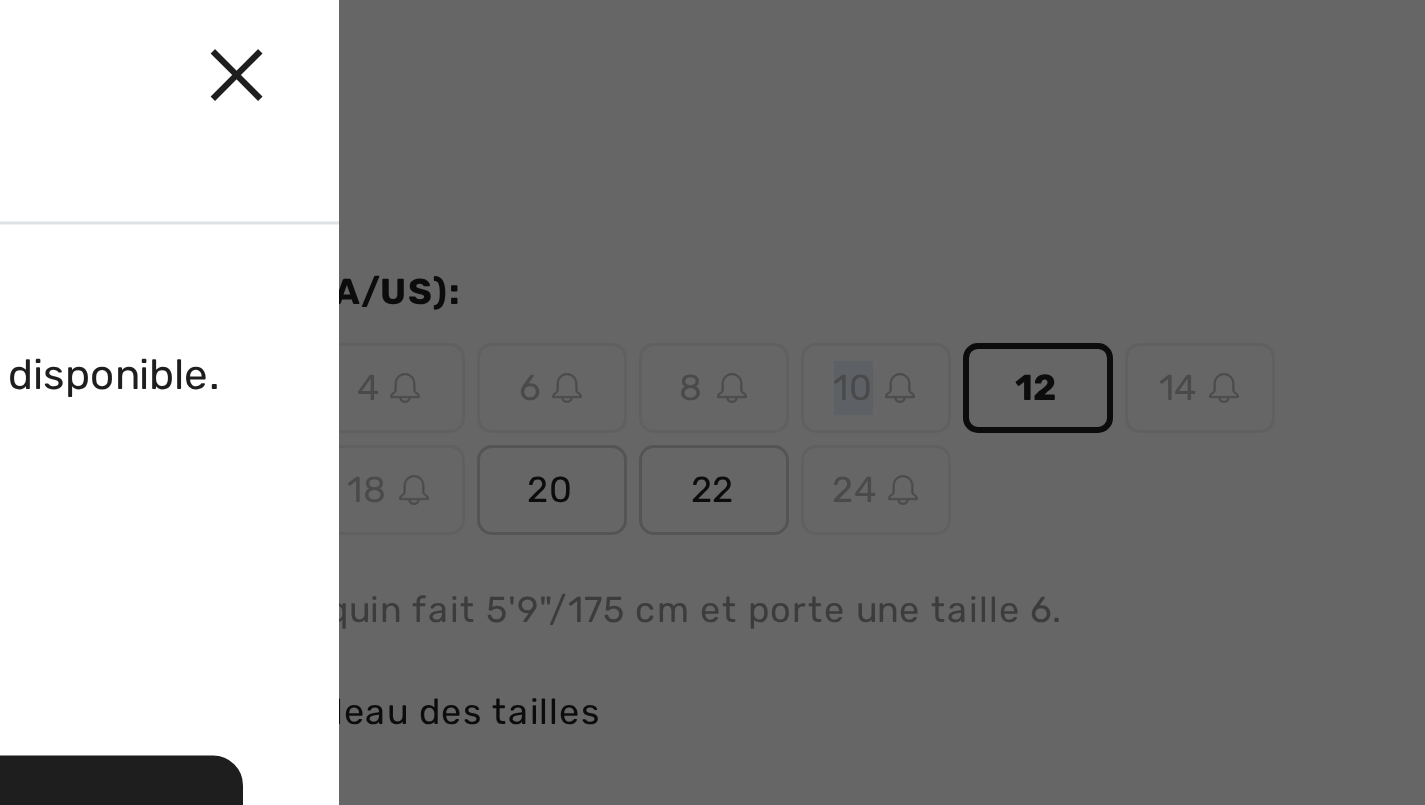 click at bounding box center [712, 402] 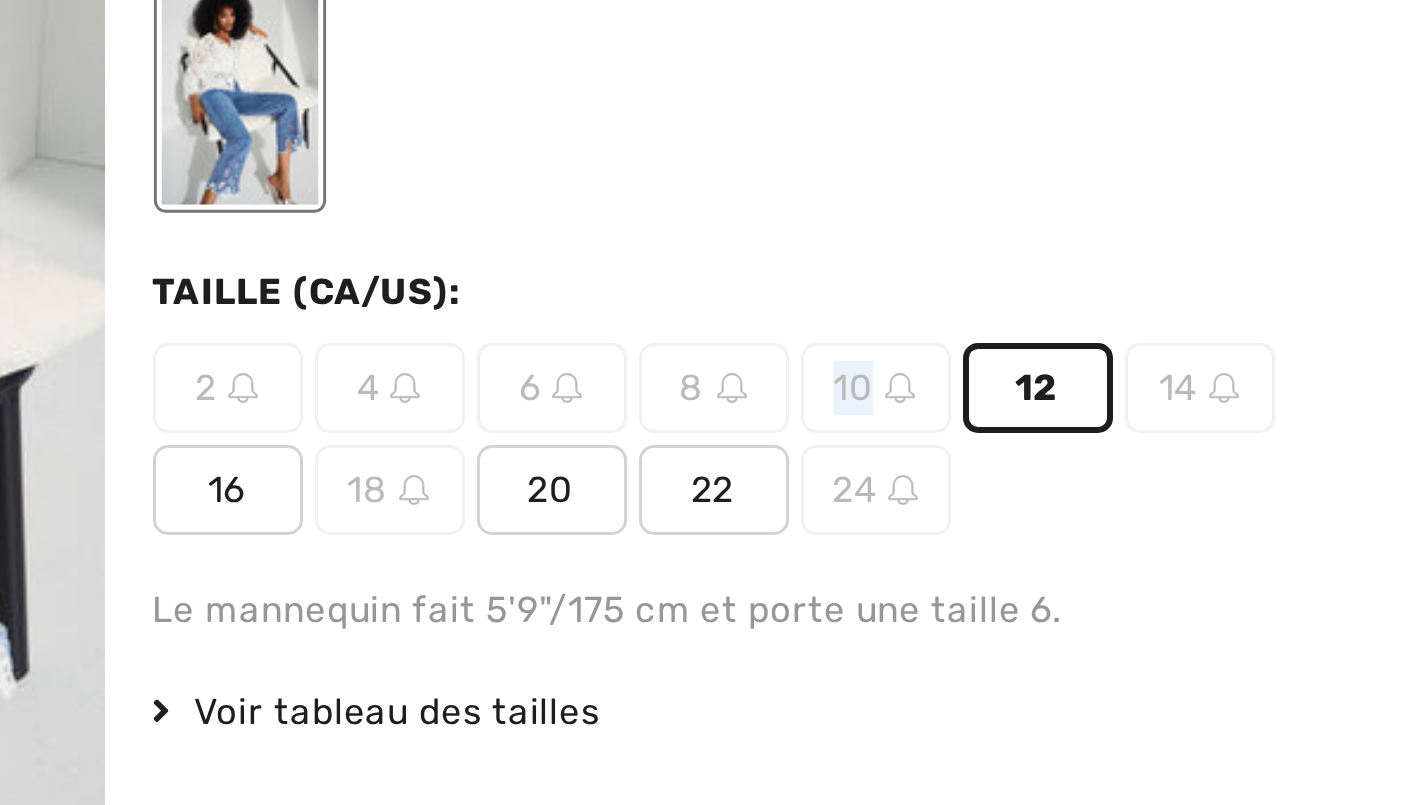 click on "10" at bounding box center [1242, 338] 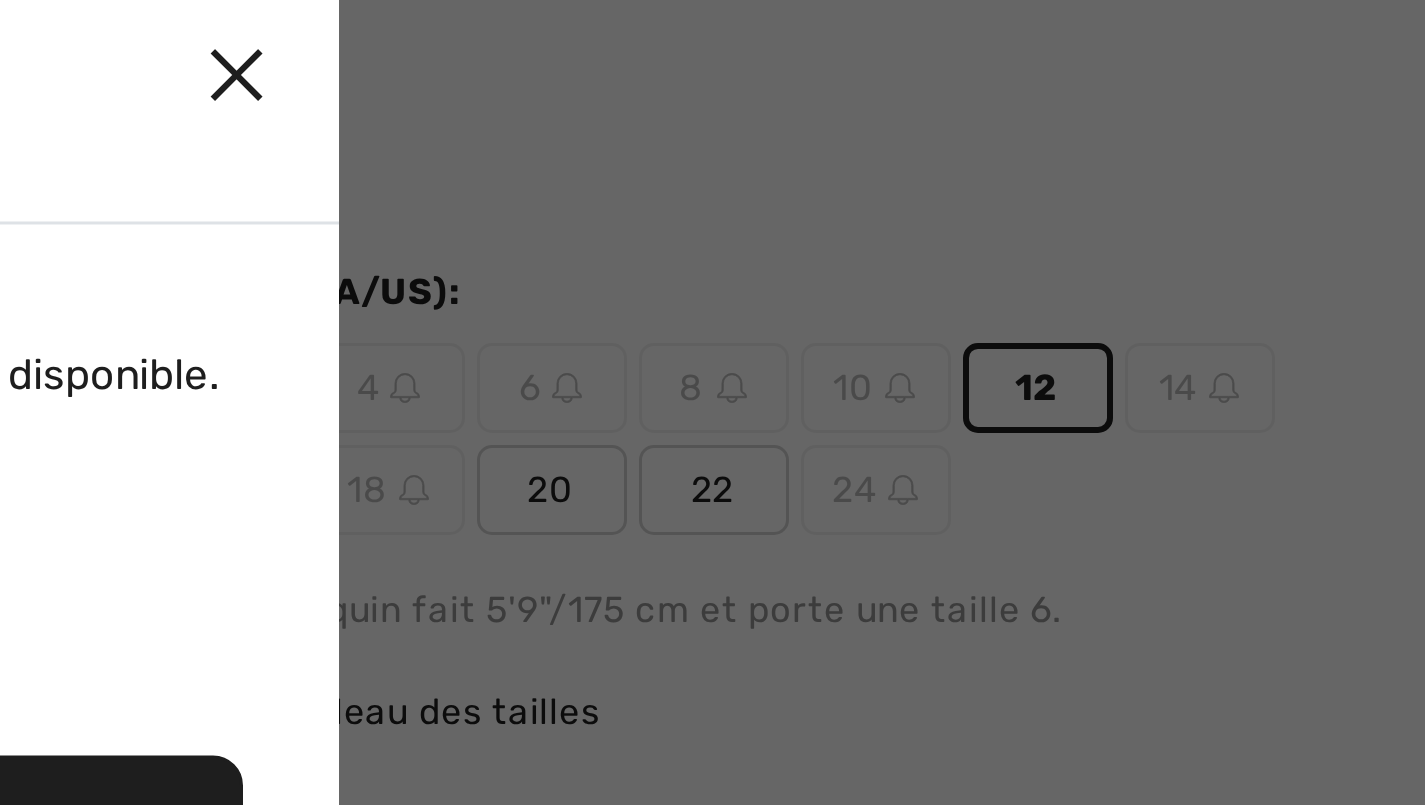 click at bounding box center [712, 402] 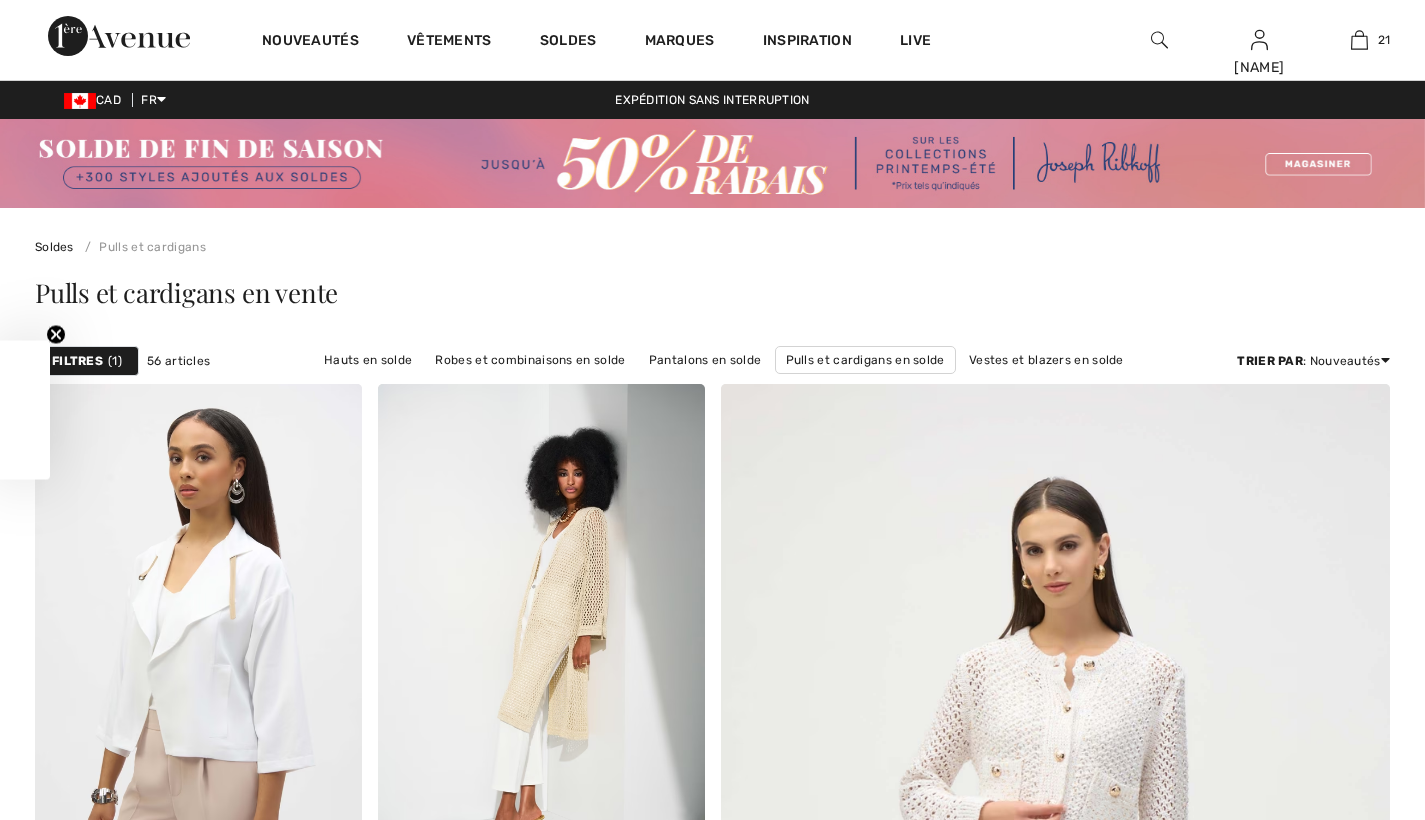 checkbox on "true" 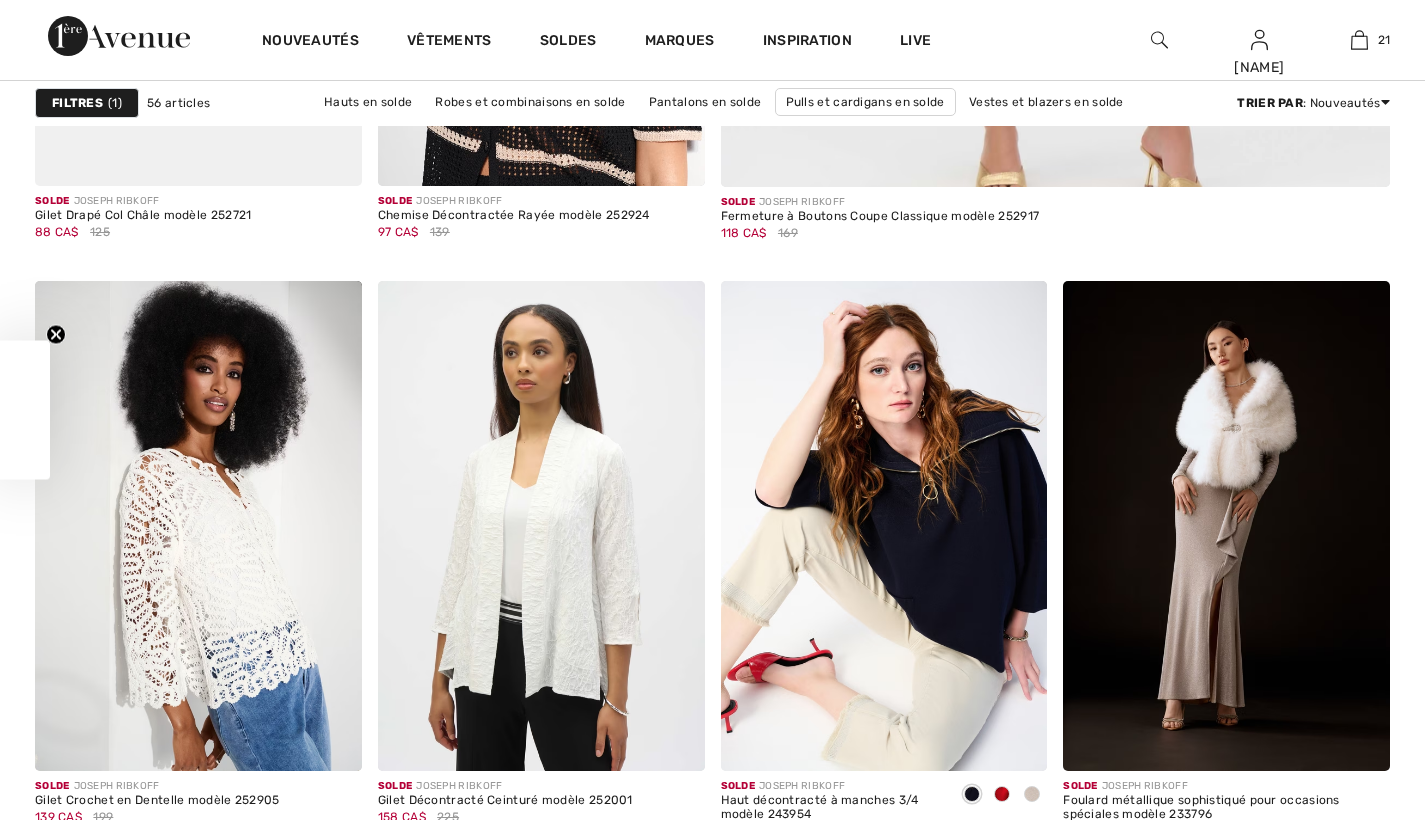 scroll, scrollTop: 0, scrollLeft: 0, axis: both 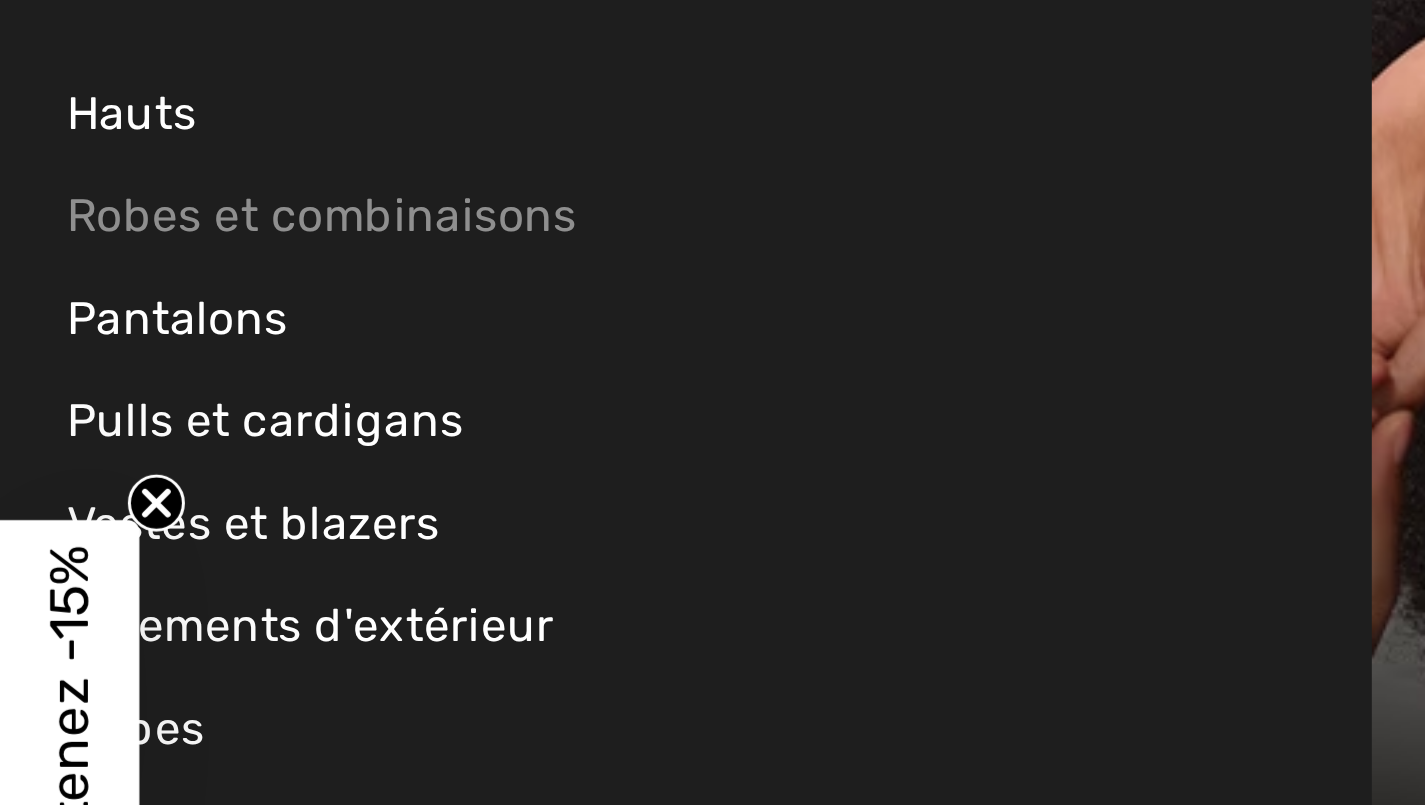 click on "Robes et combinaisons" at bounding box center [254, 227] 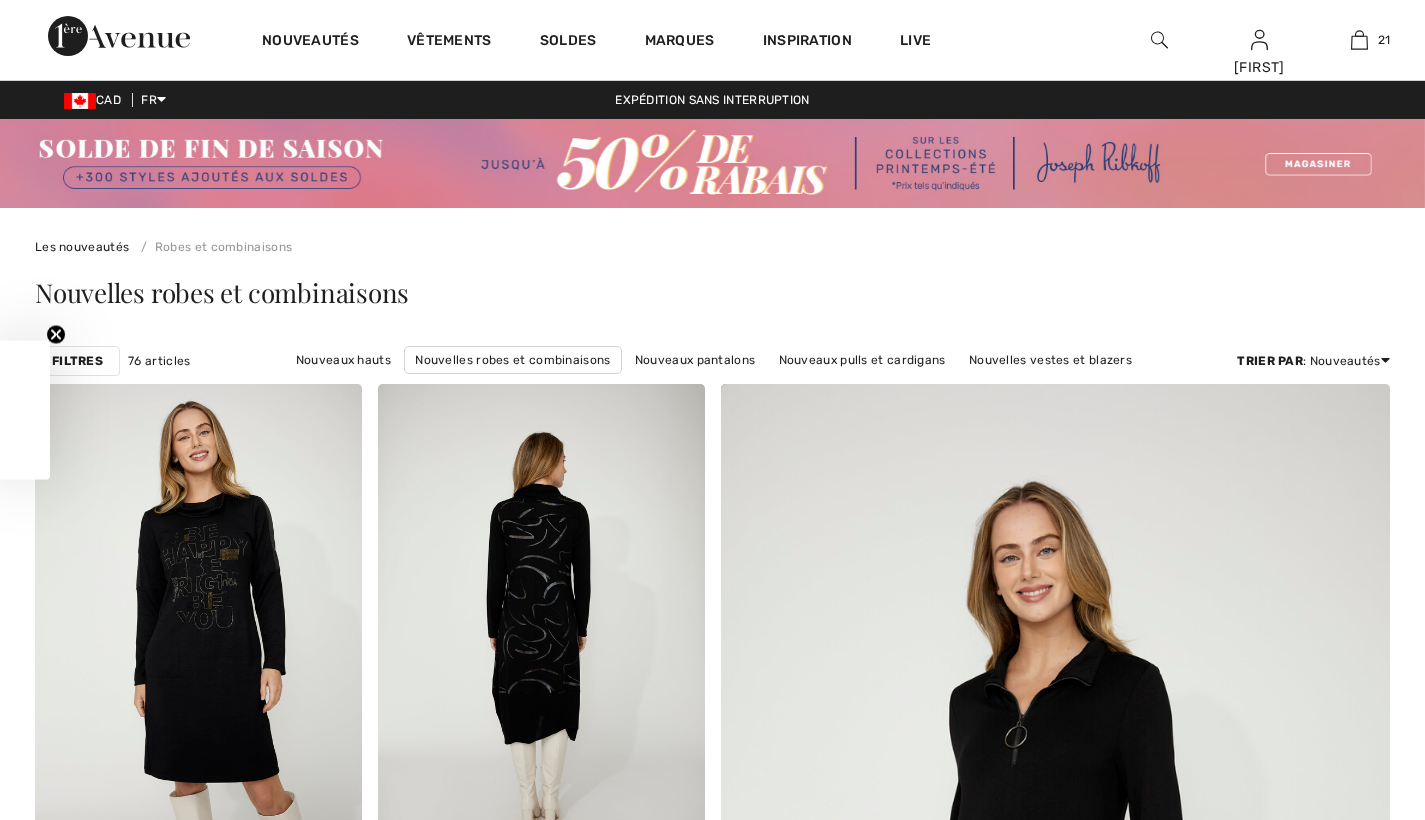 scroll, scrollTop: 0, scrollLeft: 0, axis: both 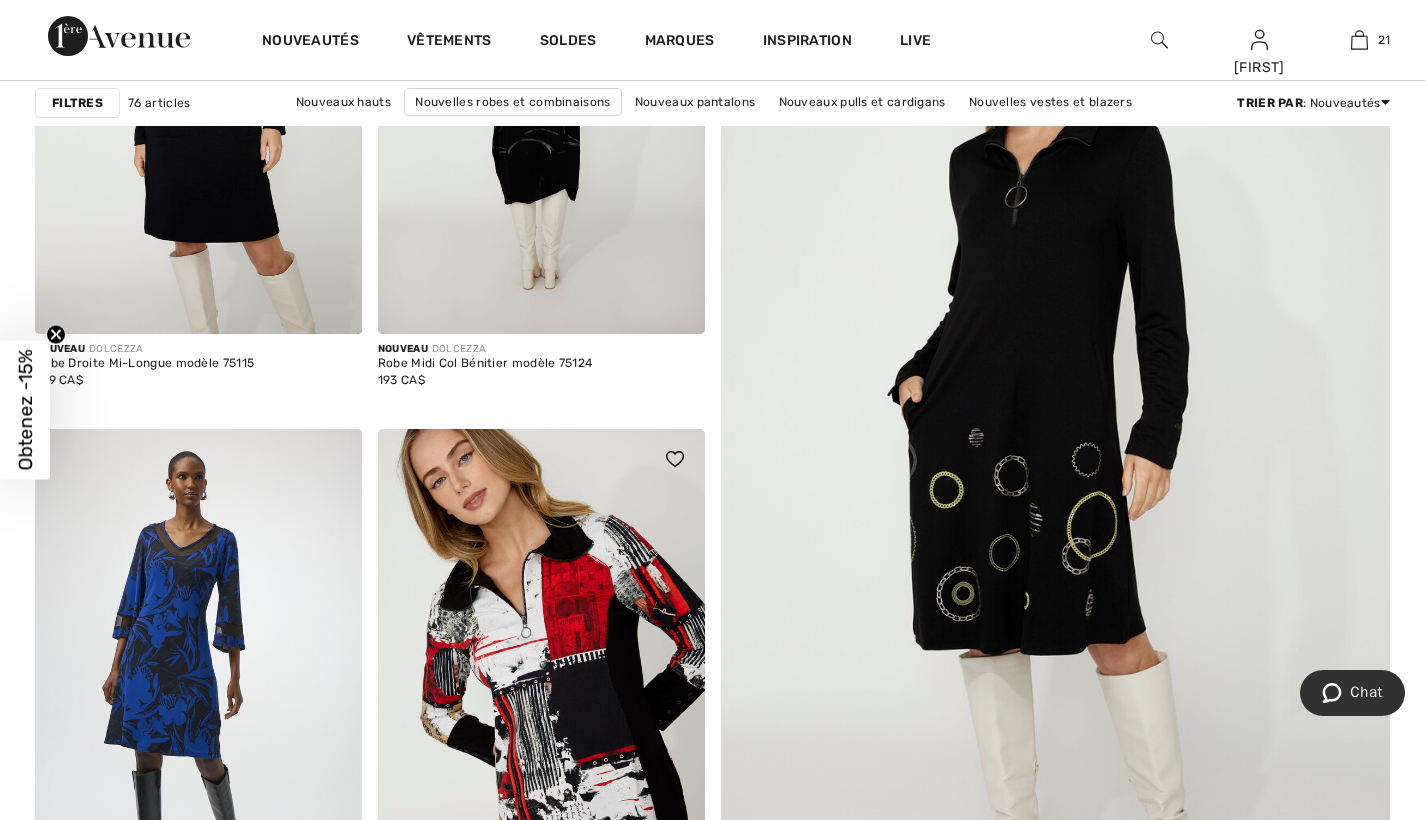 click at bounding box center [541, 674] 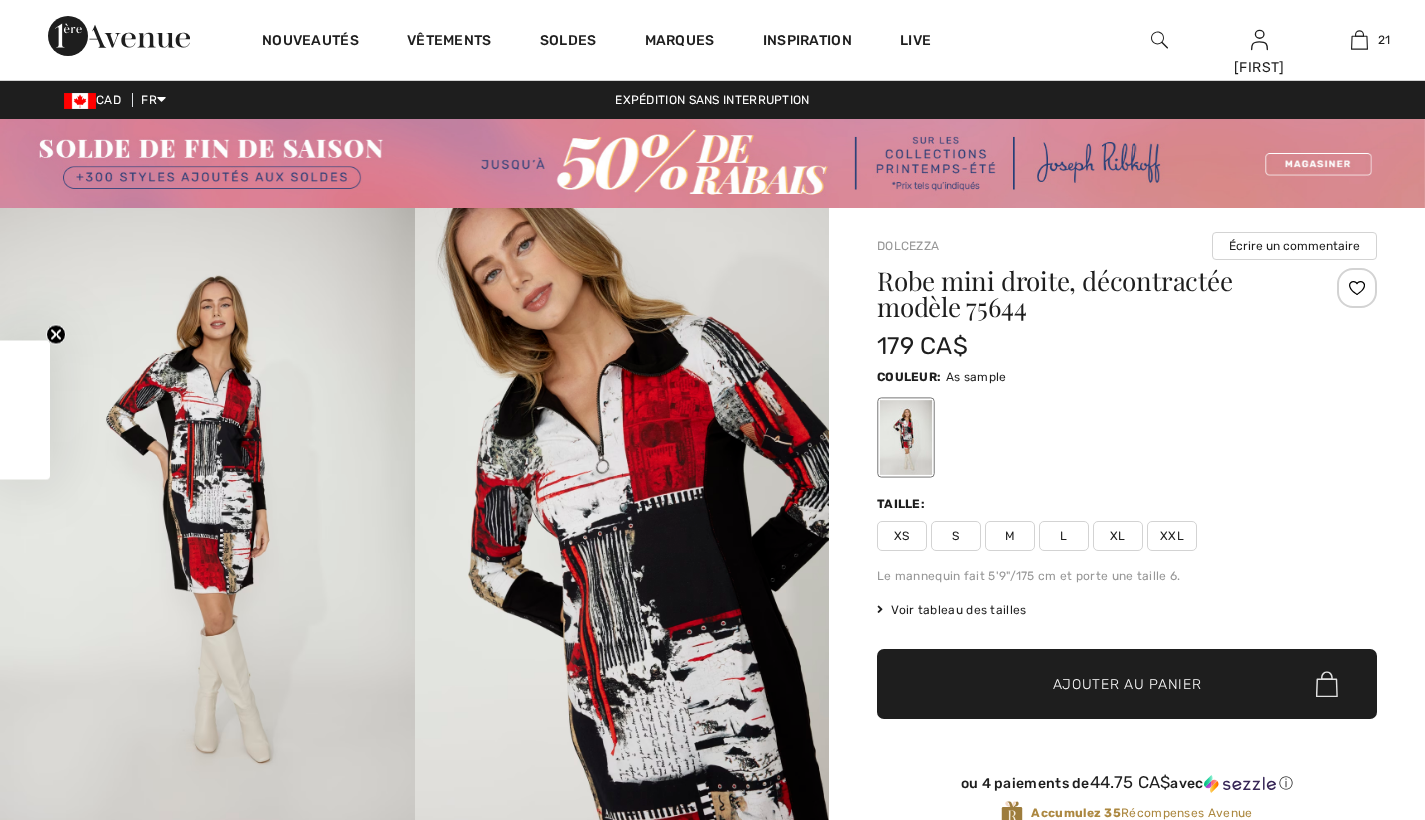 scroll, scrollTop: 0, scrollLeft: 0, axis: both 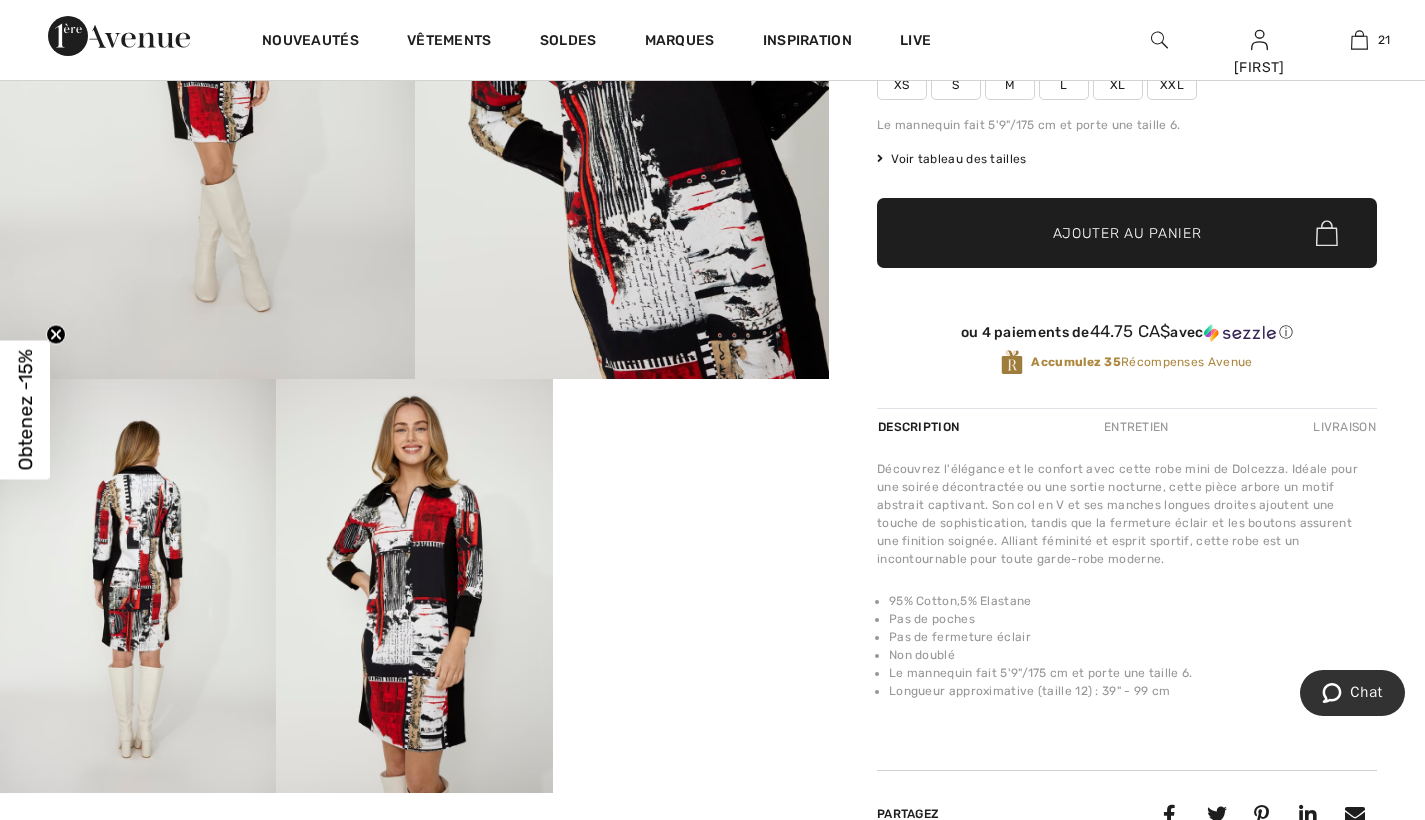 click on "Your browser does not support the video tag." at bounding box center [691, 448] 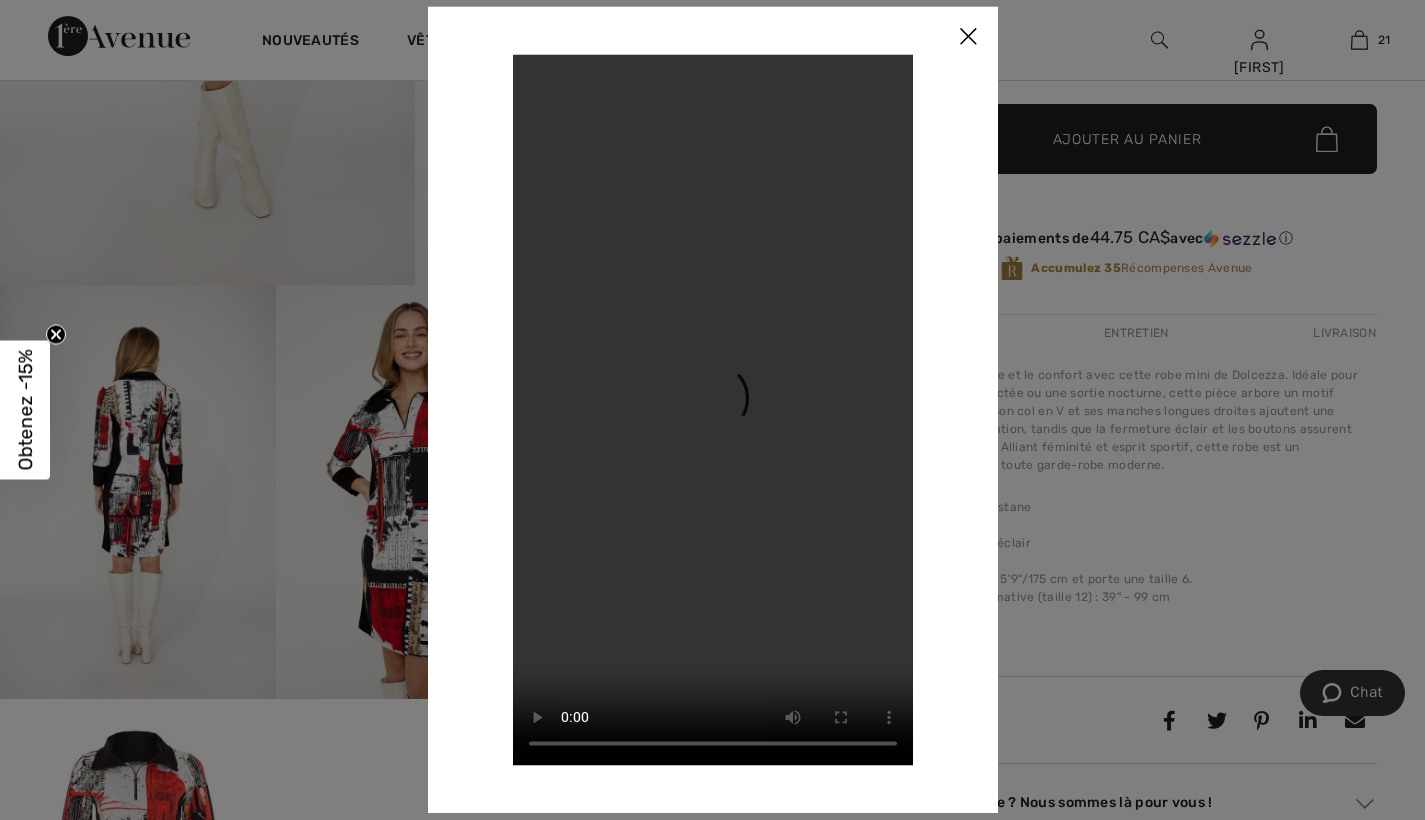 scroll, scrollTop: 551, scrollLeft: 0, axis: vertical 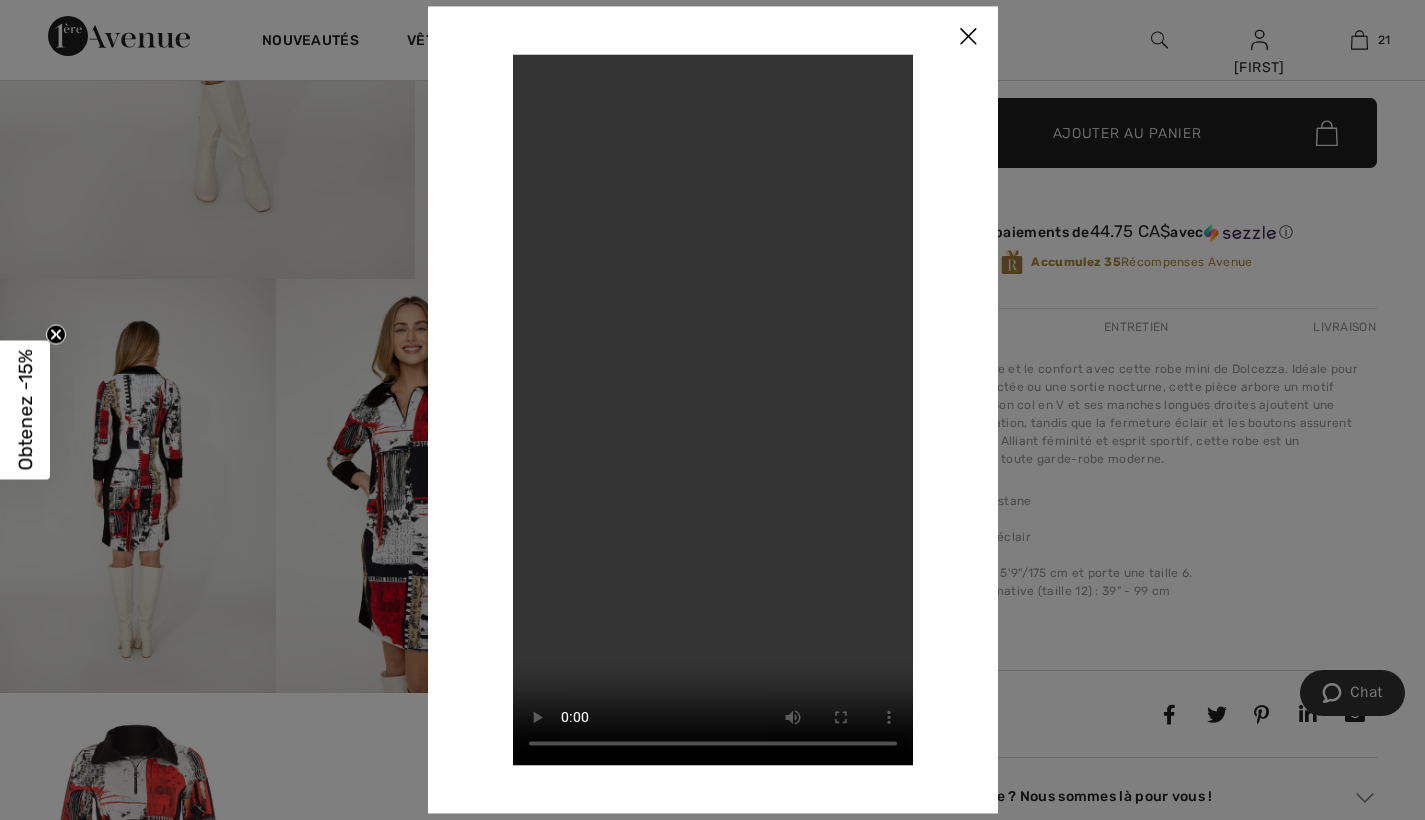 click at bounding box center [968, 37] 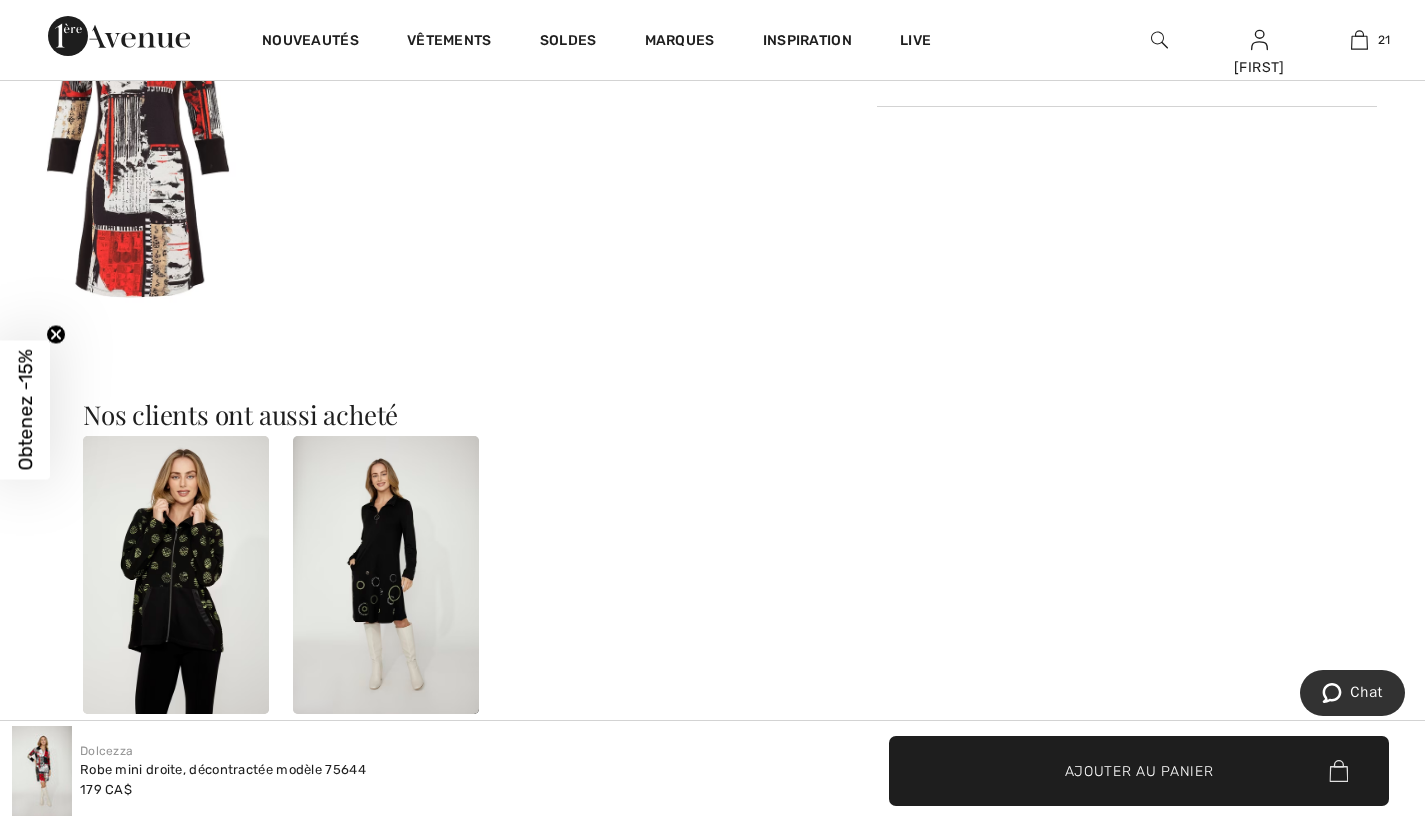 scroll, scrollTop: 1289, scrollLeft: 0, axis: vertical 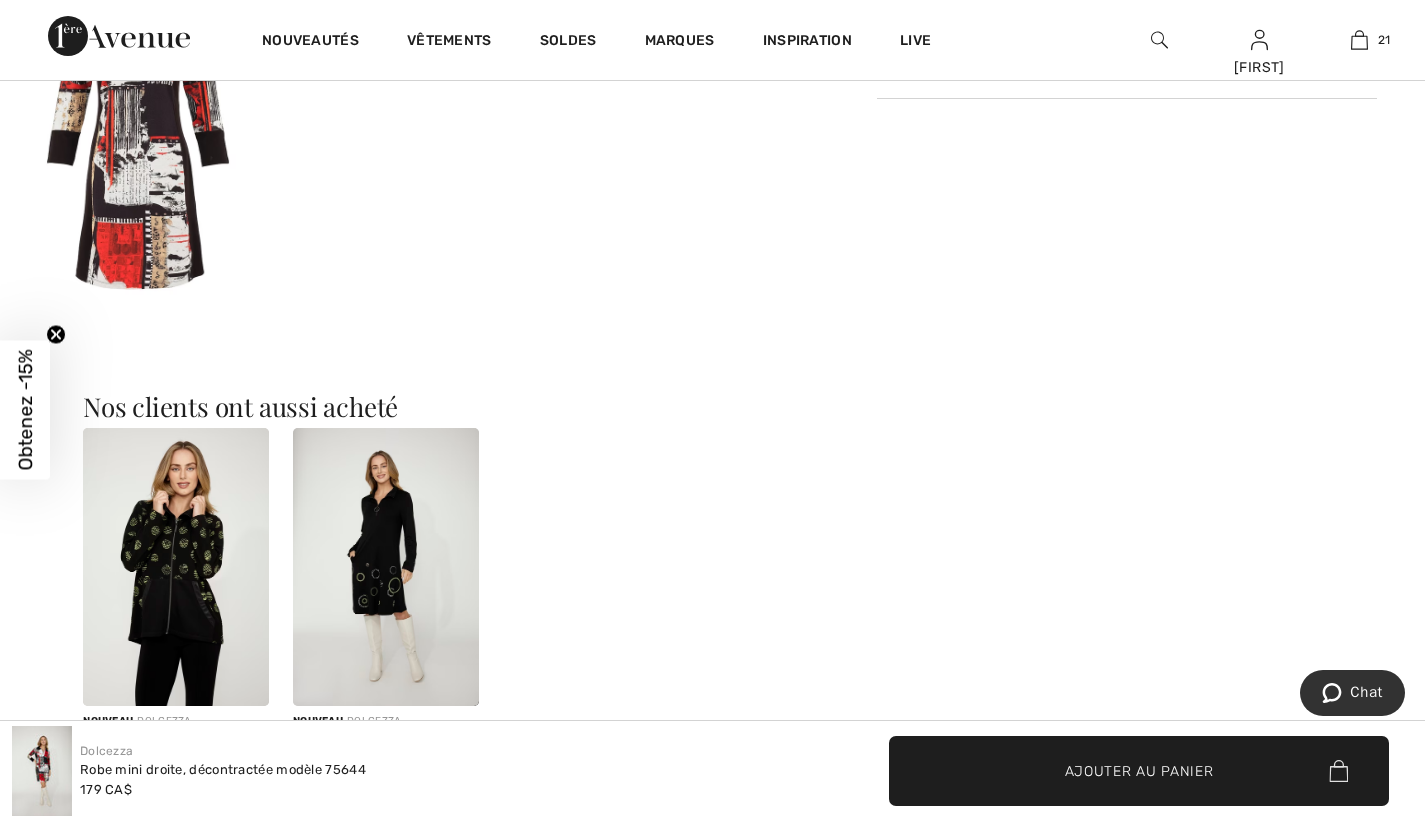 click at bounding box center (386, 567) 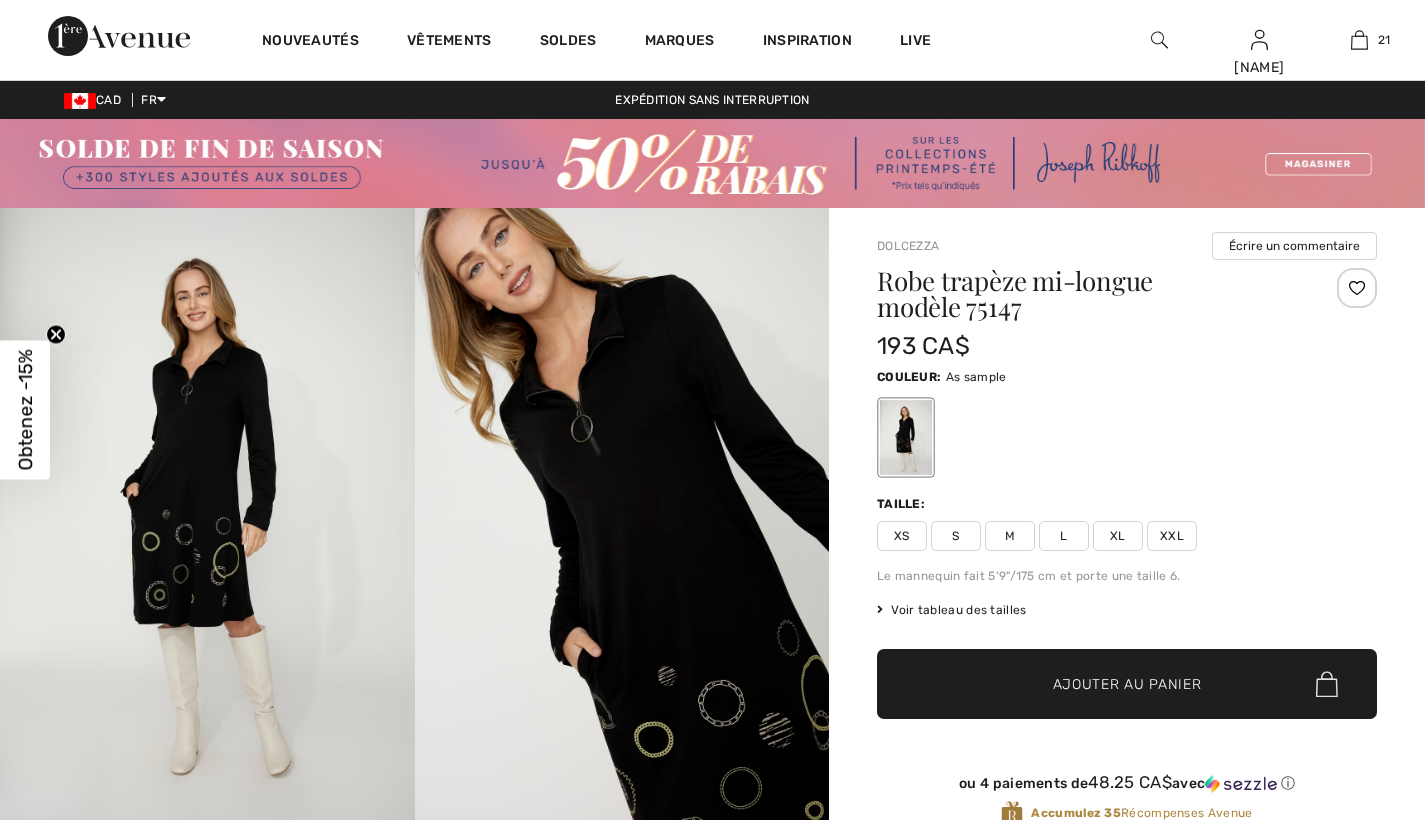 checkbox on "true" 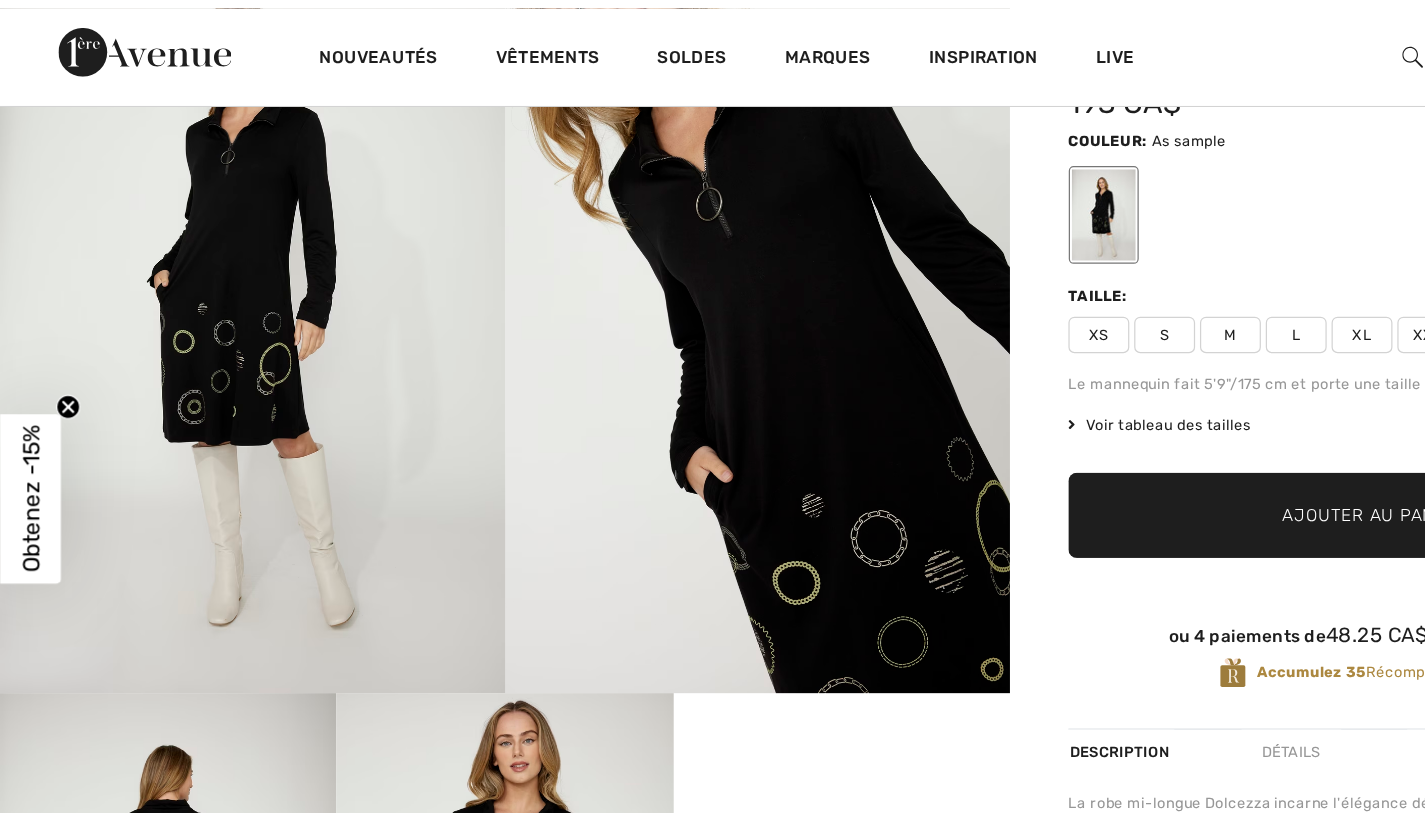 scroll, scrollTop: 361, scrollLeft: 0, axis: vertical 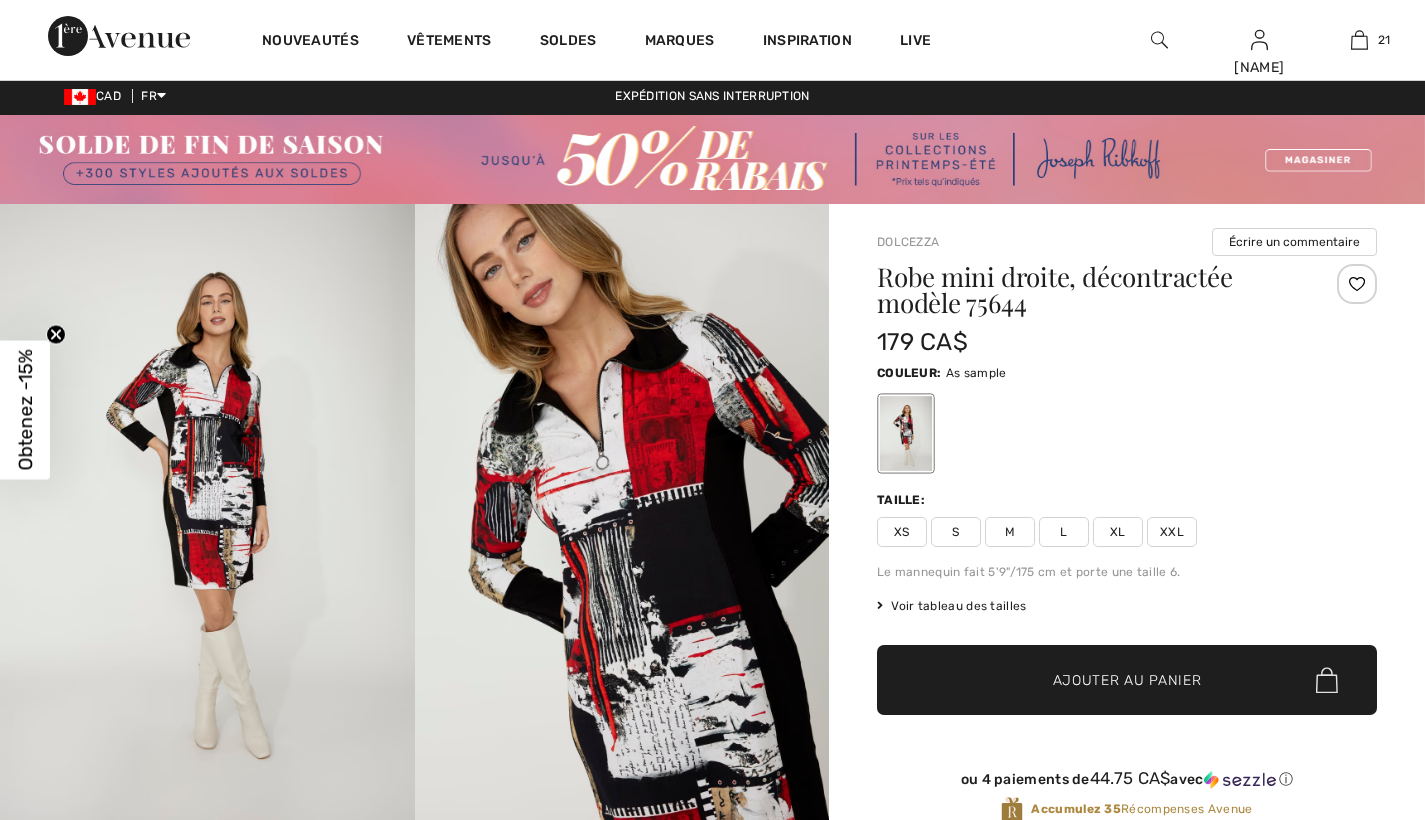 checkbox on "true" 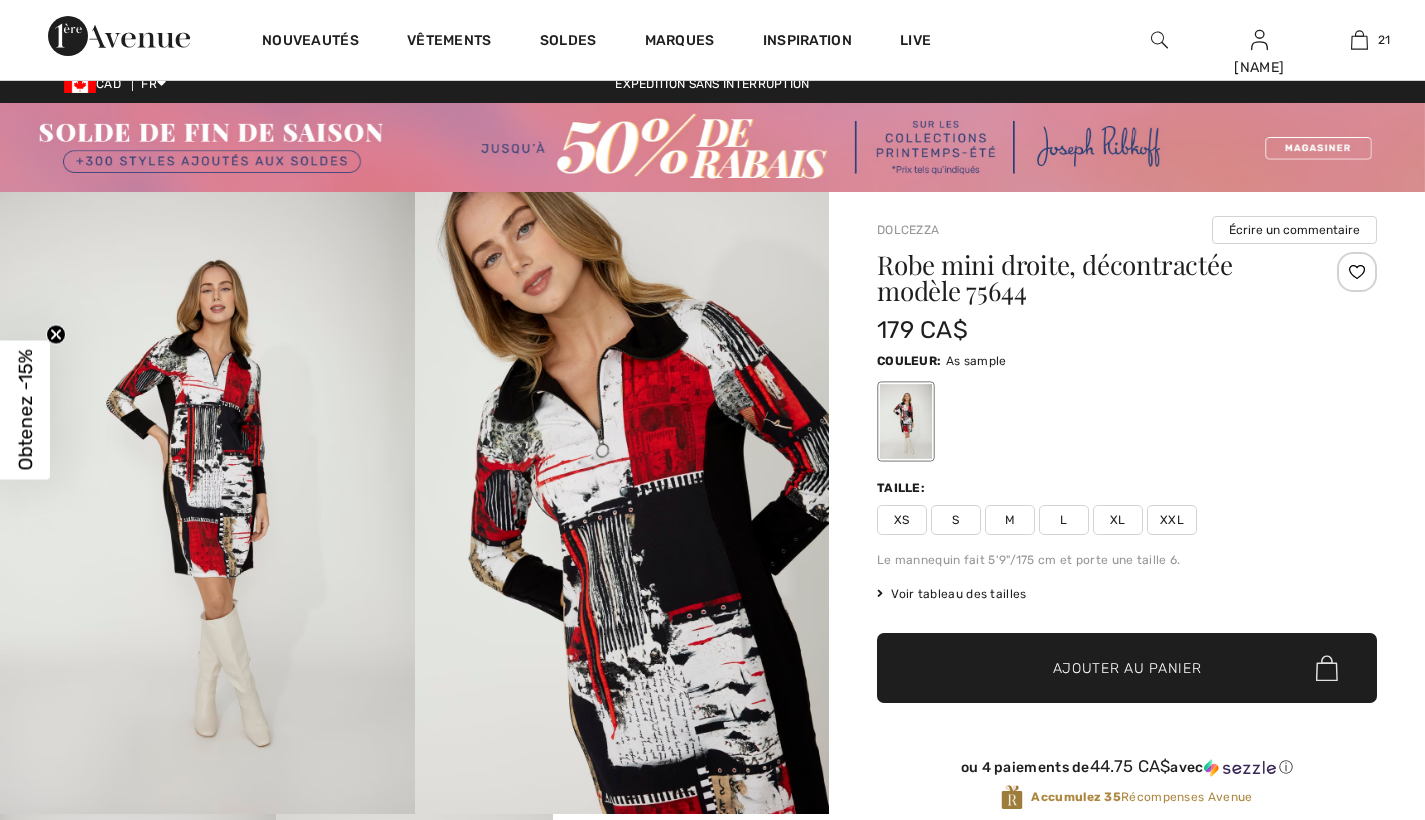 scroll, scrollTop: 0, scrollLeft: 0, axis: both 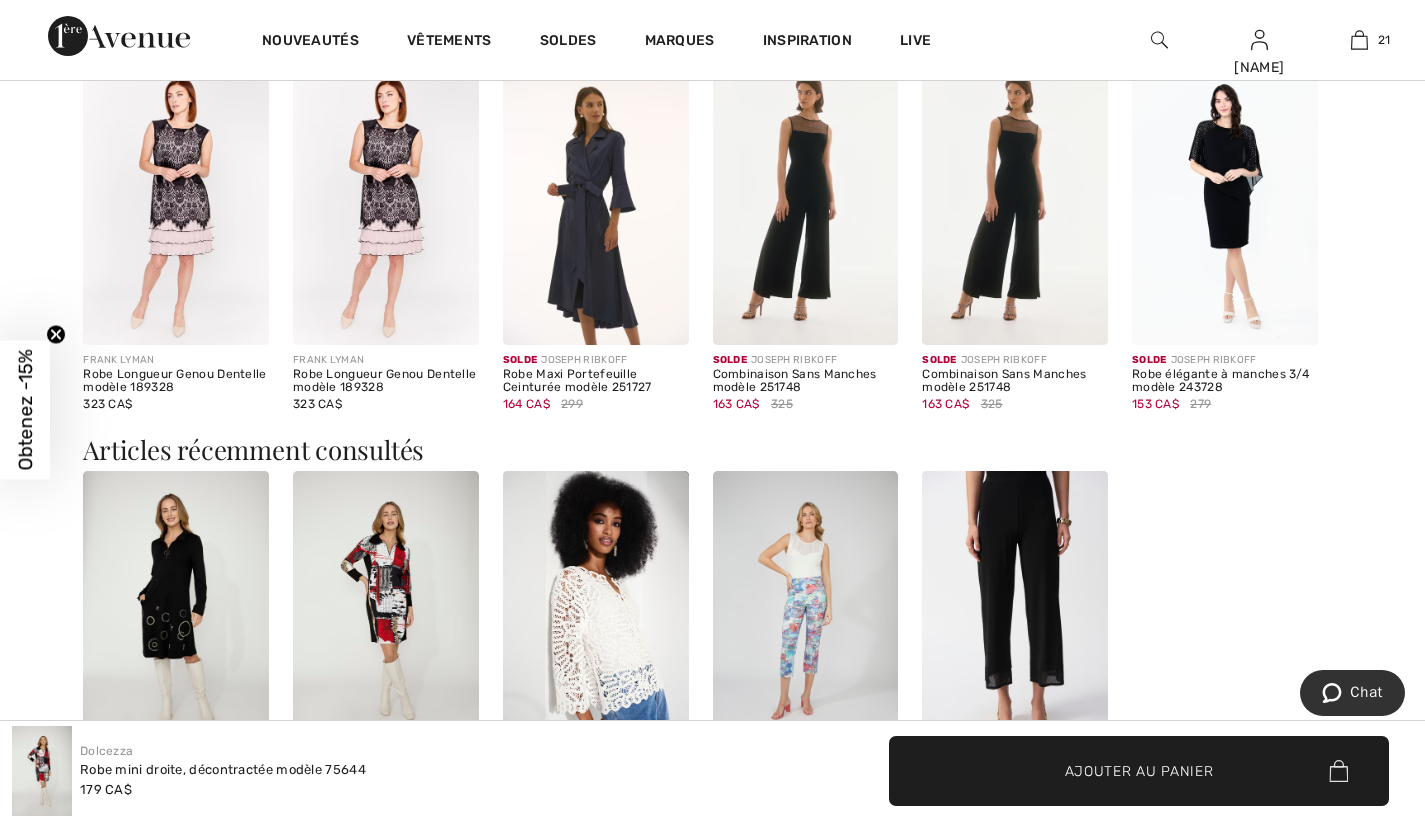 click at bounding box center (806, 610) 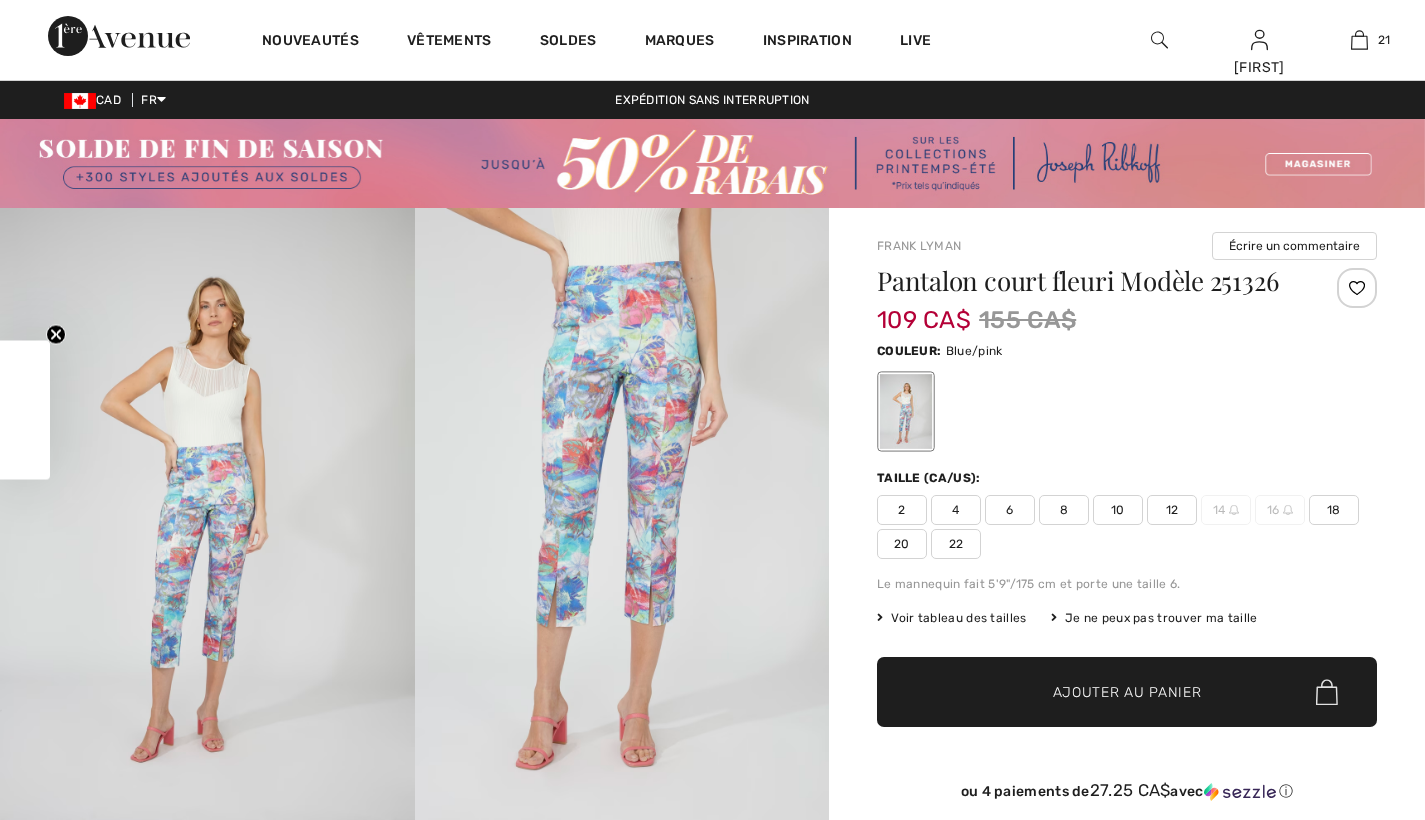 checkbox on "true" 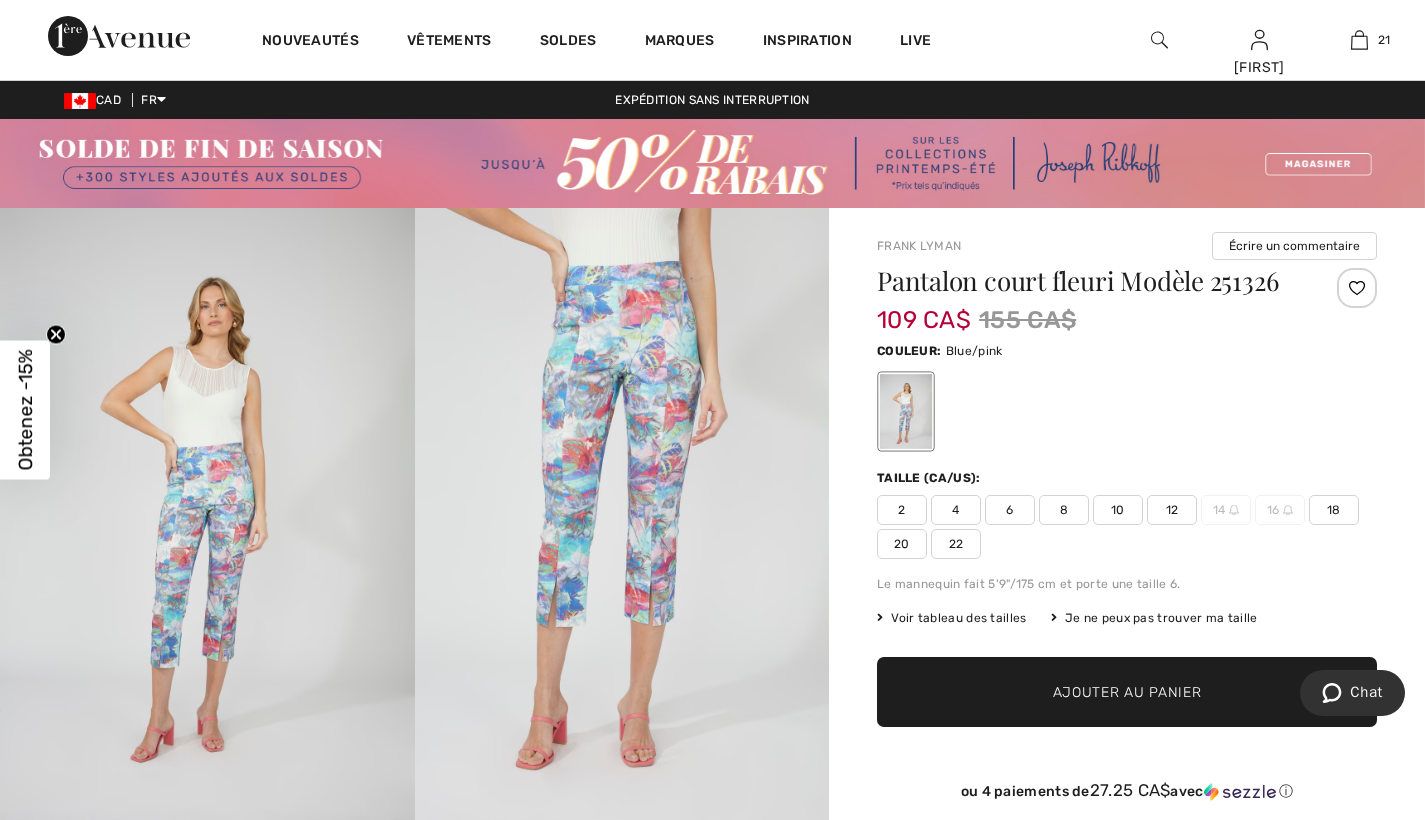 scroll, scrollTop: 0, scrollLeft: 0, axis: both 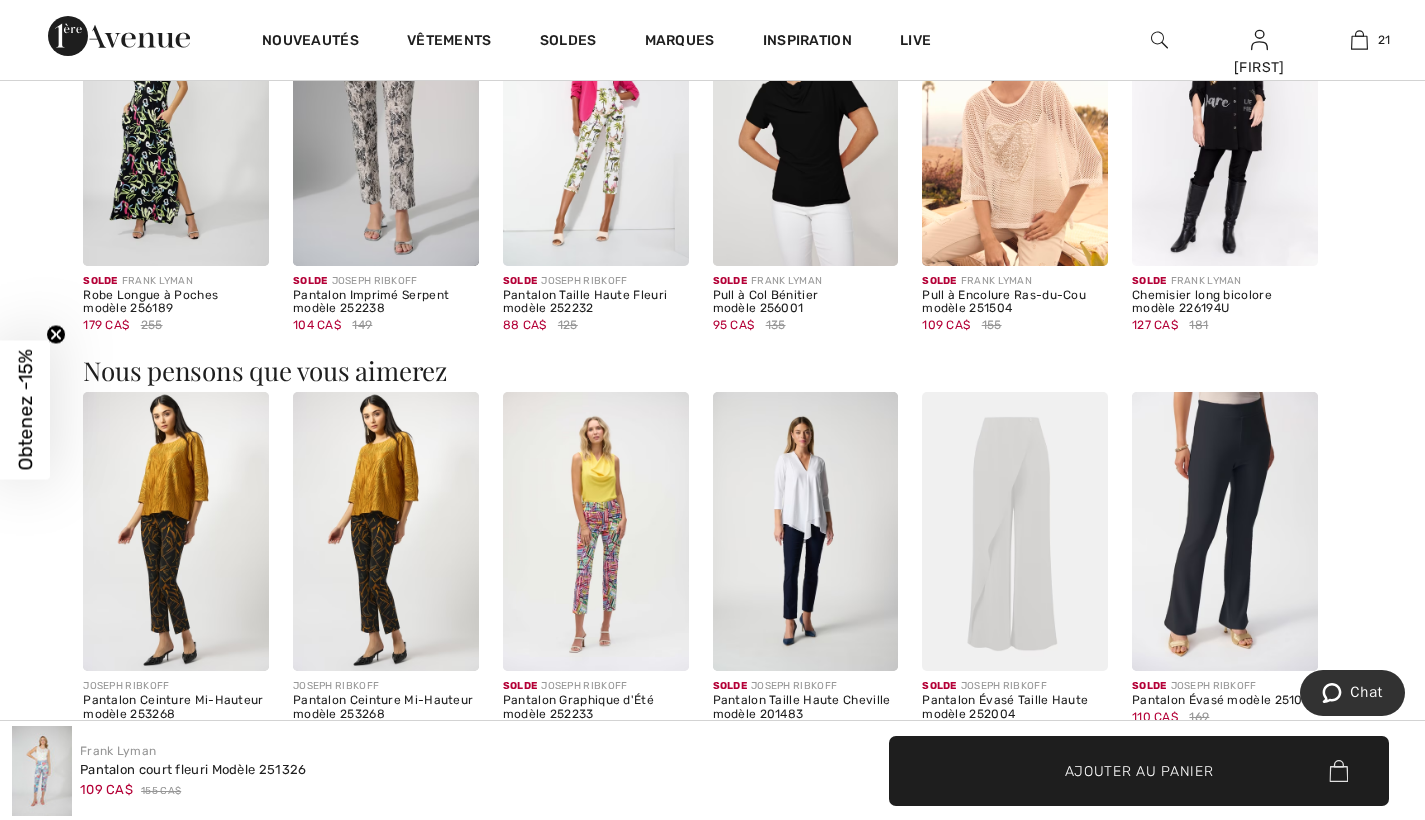 click at bounding box center (596, 126) 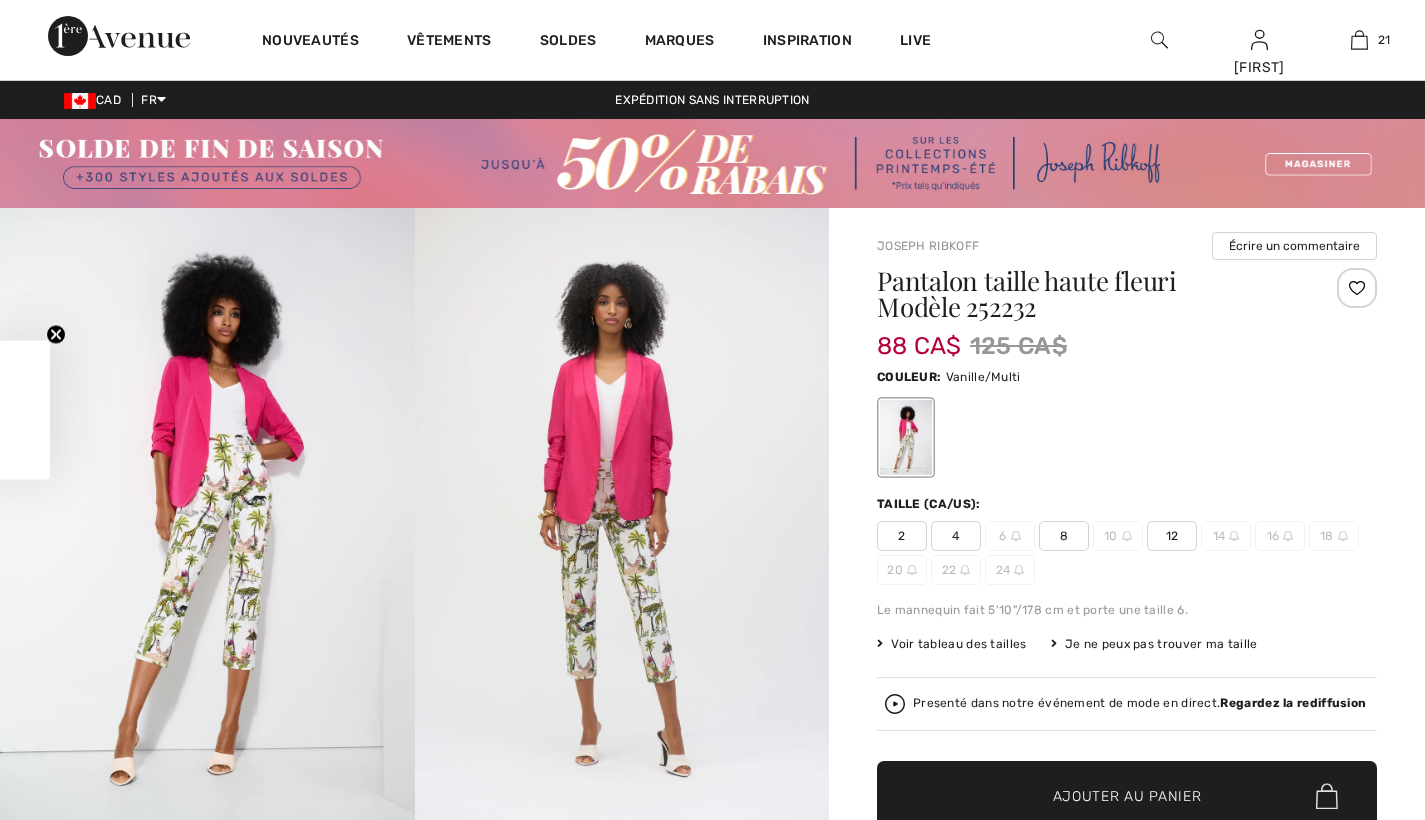 checkbox on "true" 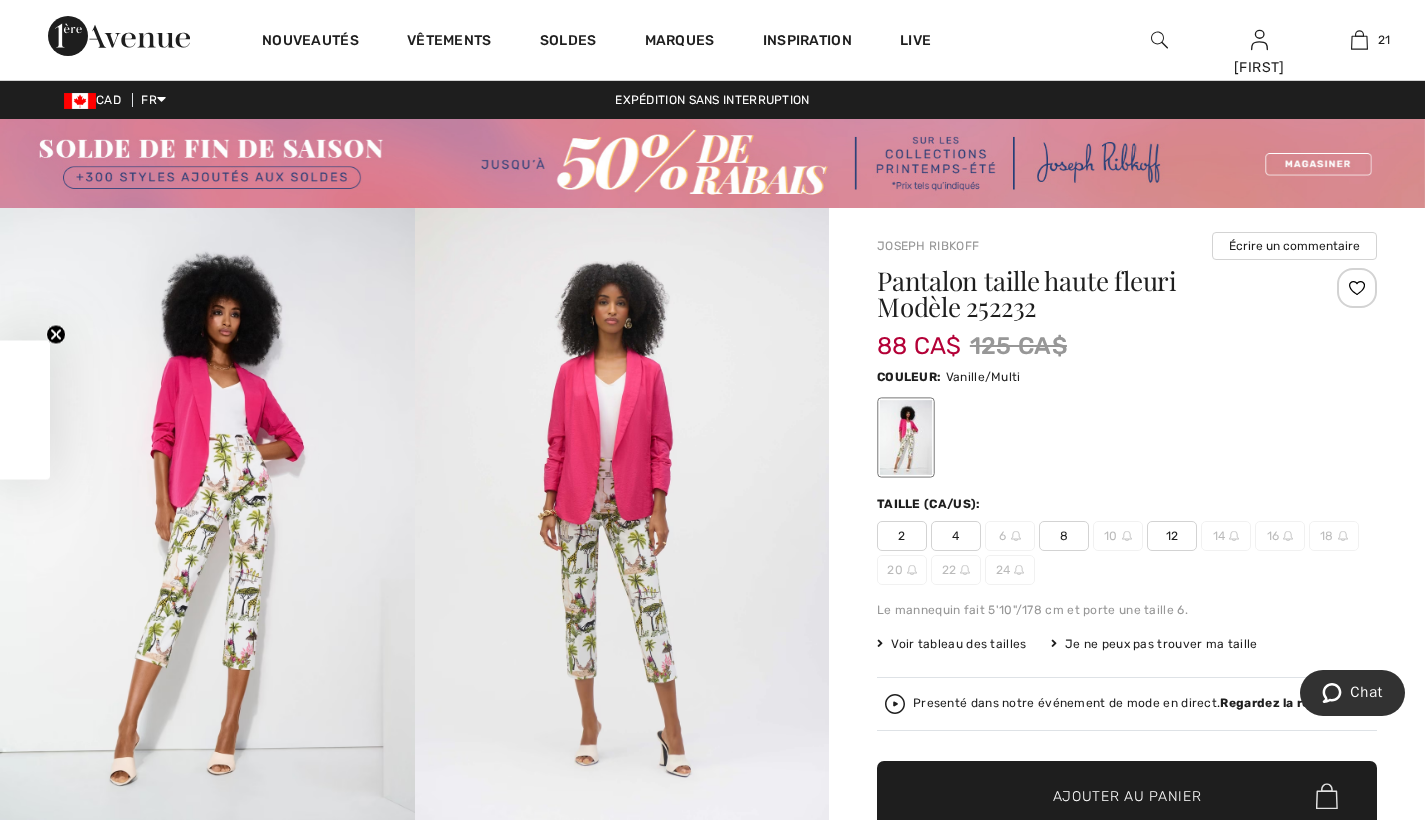 scroll, scrollTop: 0, scrollLeft: 0, axis: both 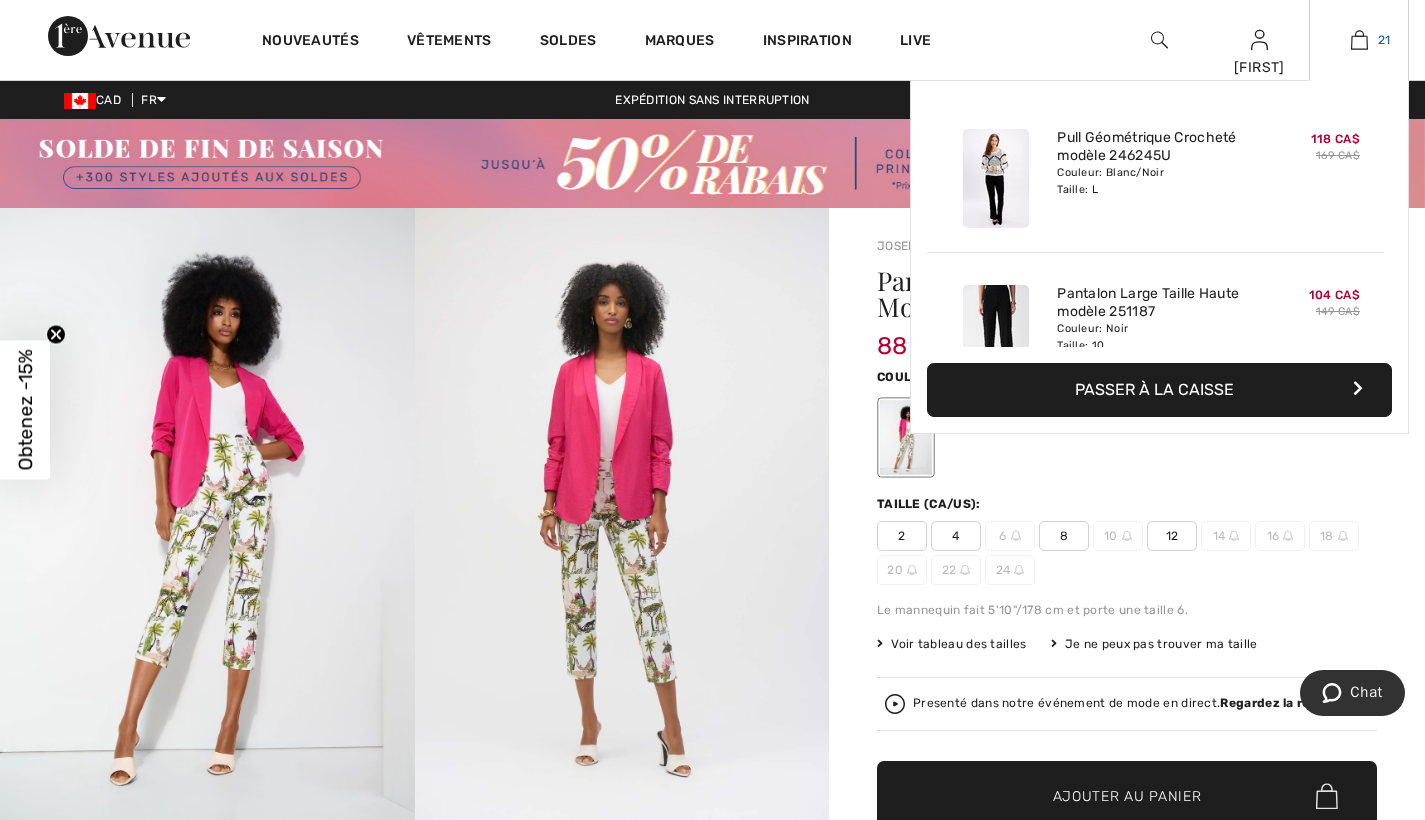 click at bounding box center [1359, 40] 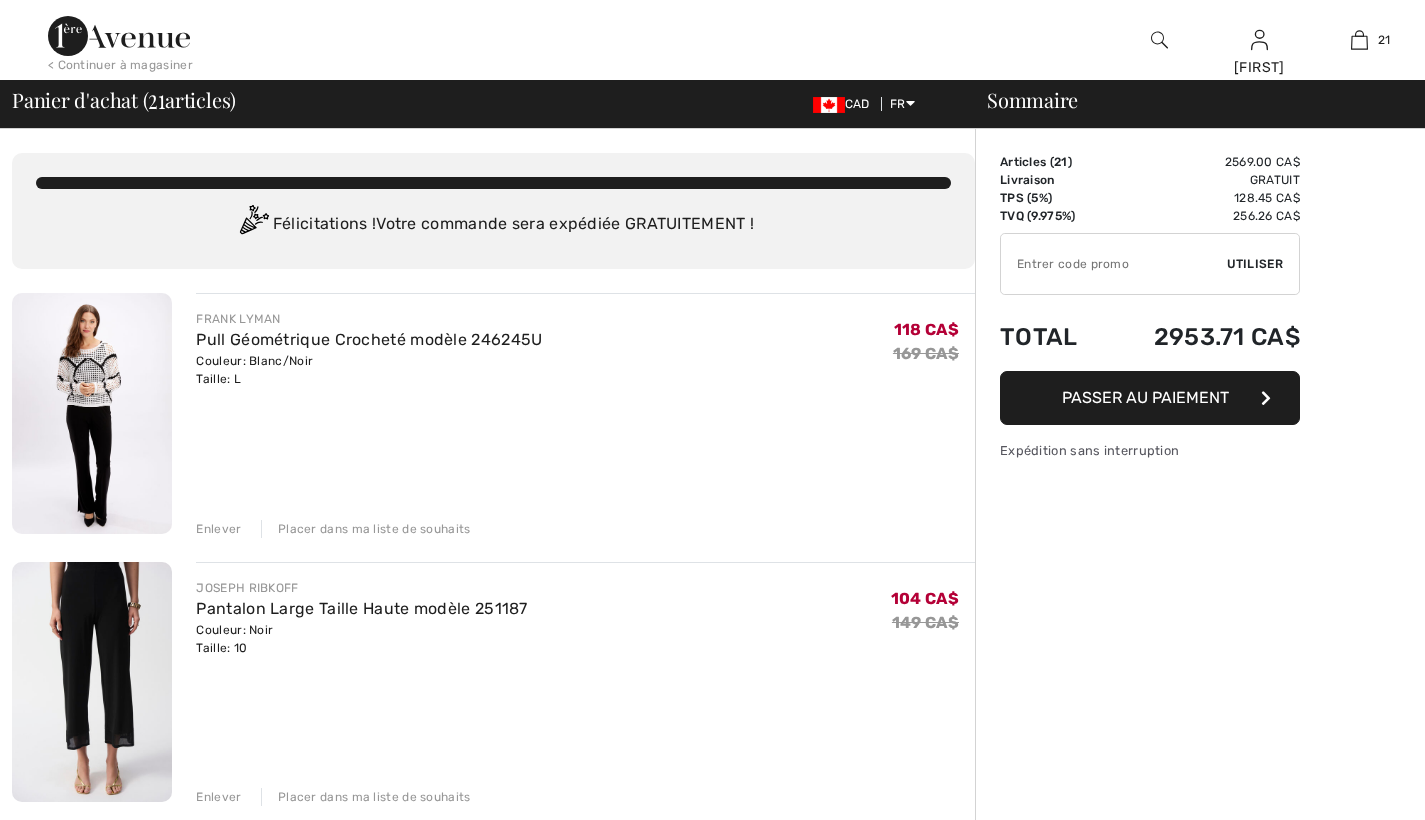 scroll, scrollTop: 0, scrollLeft: 0, axis: both 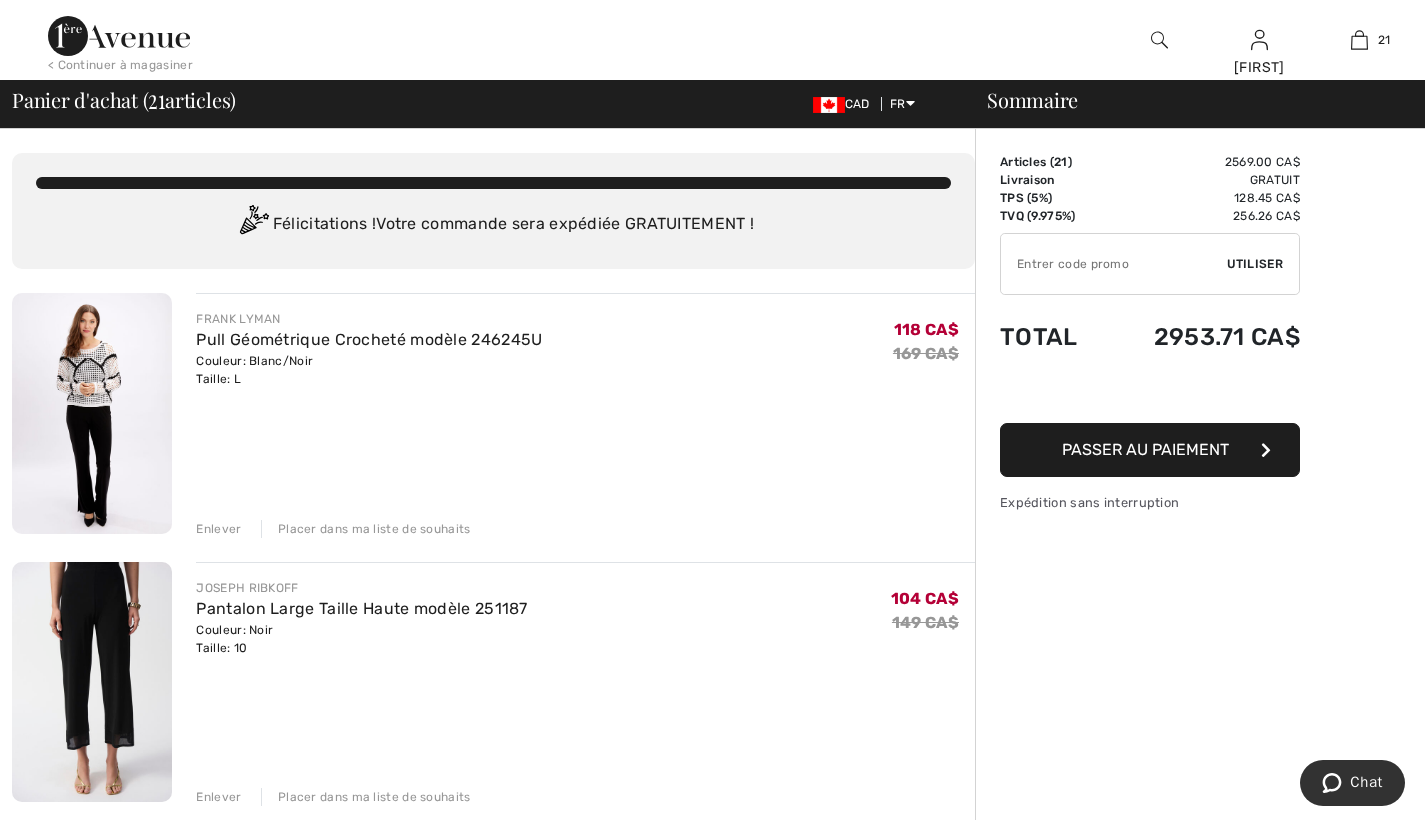 click on "Passer au paiement" at bounding box center [1145, 449] 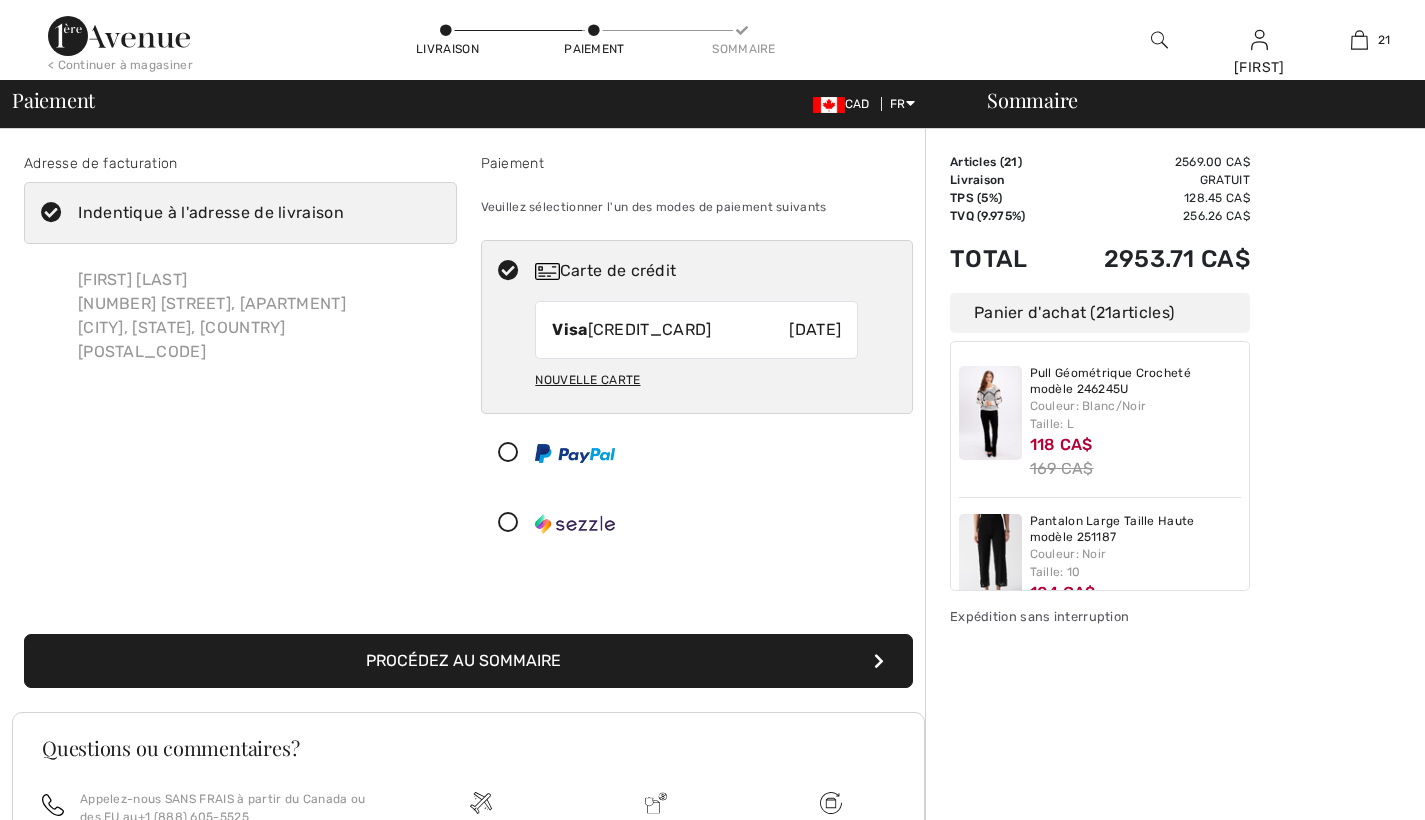 scroll, scrollTop: 0, scrollLeft: 0, axis: both 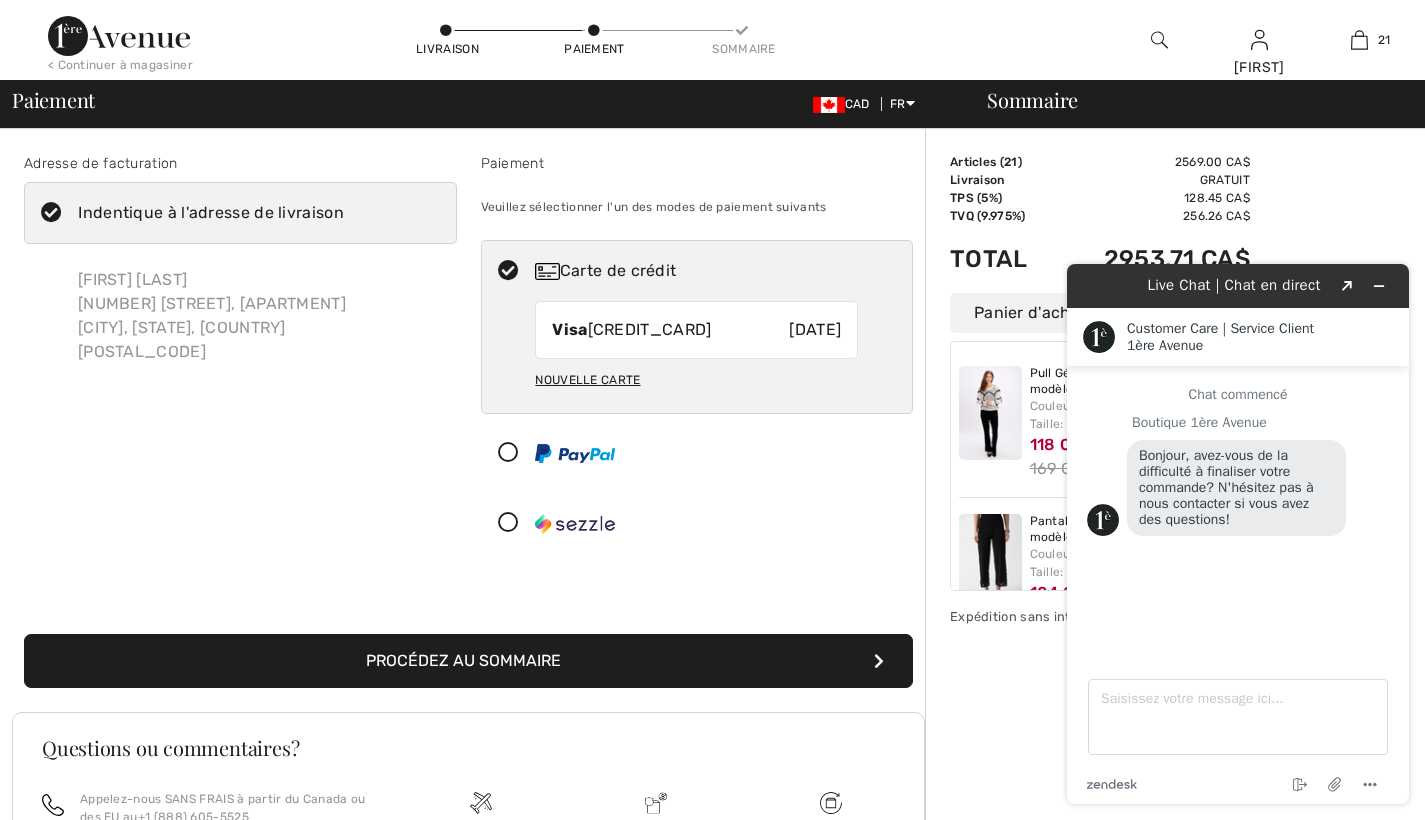 click on "Nouvelle carte" at bounding box center (587, 380) 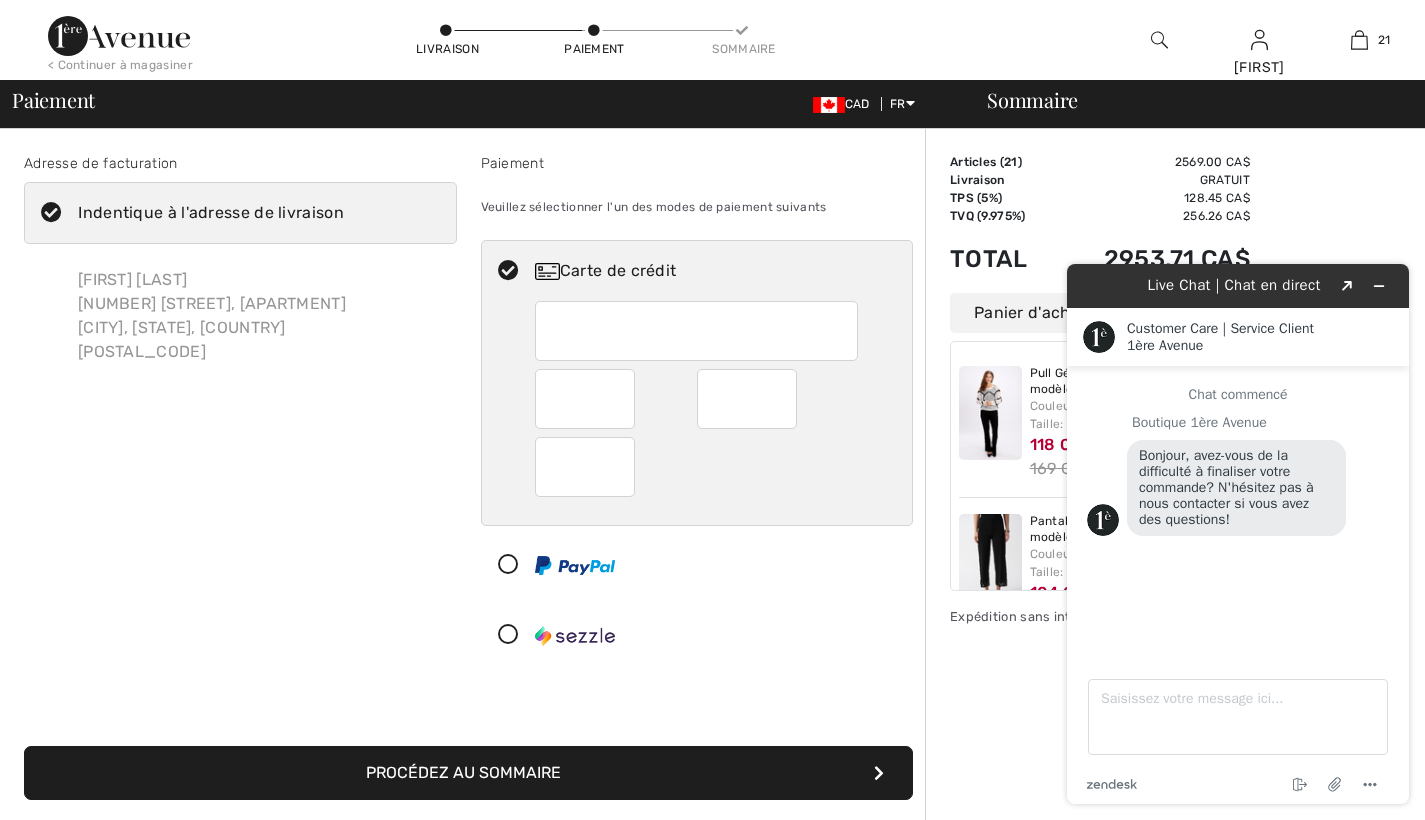 click at bounding box center (696, 331) 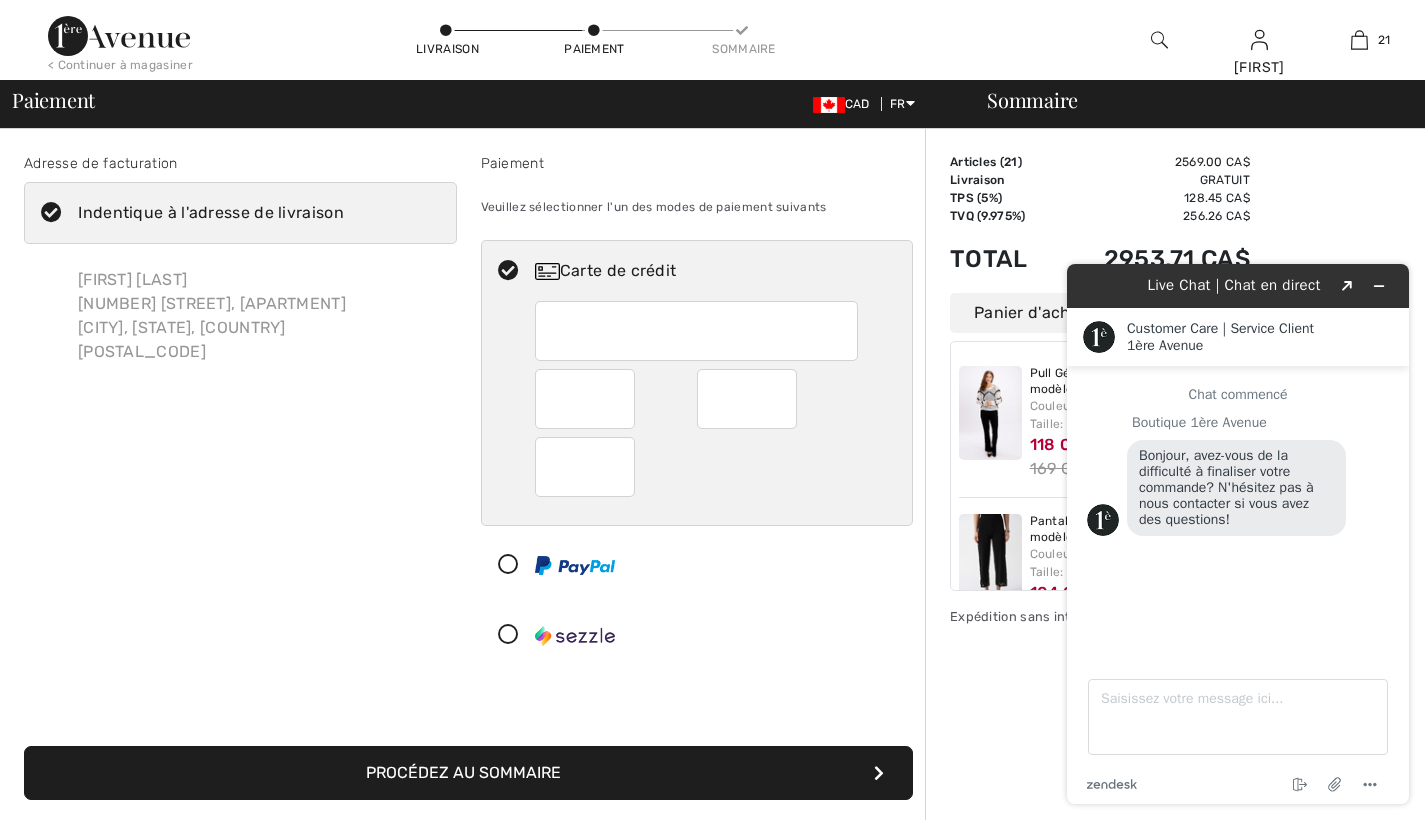 click at bounding box center [585, 467] 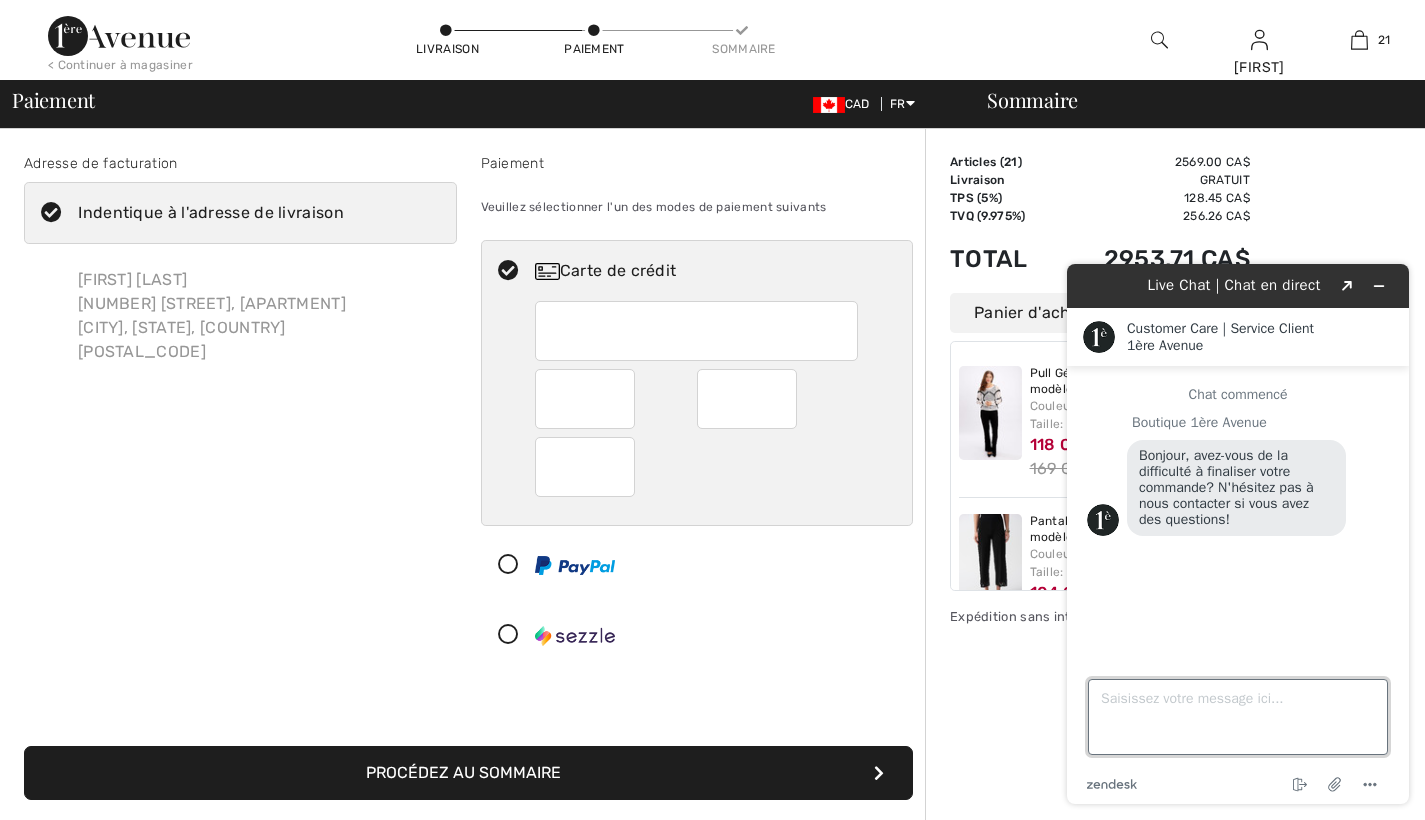 click on "Saisissez votre message ici..." at bounding box center (1238, 717) 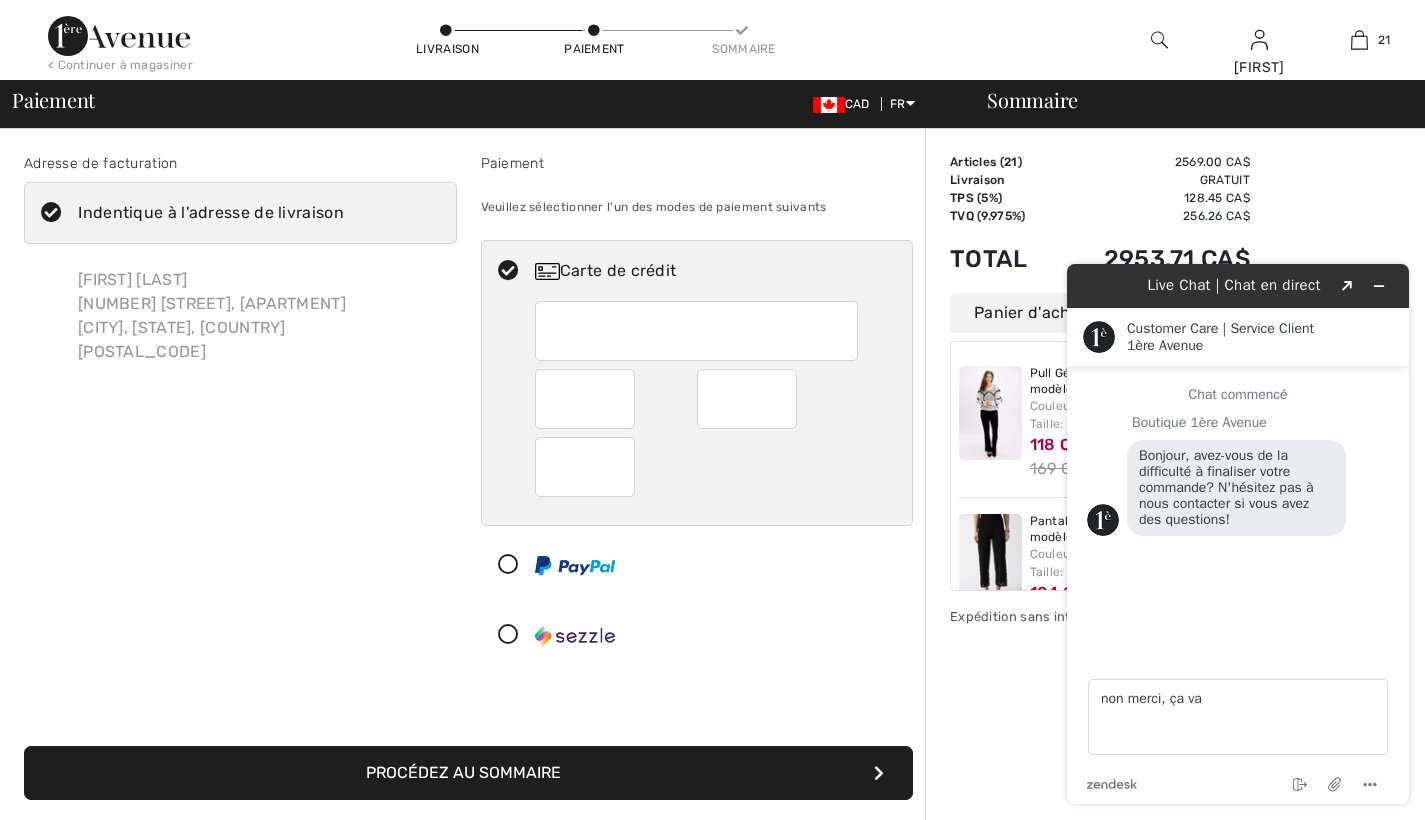 click on "[FIRST] [LAST]
[NUMBER] [STREET], [APARTMENT]
[CITY], [STATE], [COUNTRY]
[POSTAL_CODE]" at bounding box center [212, 316] 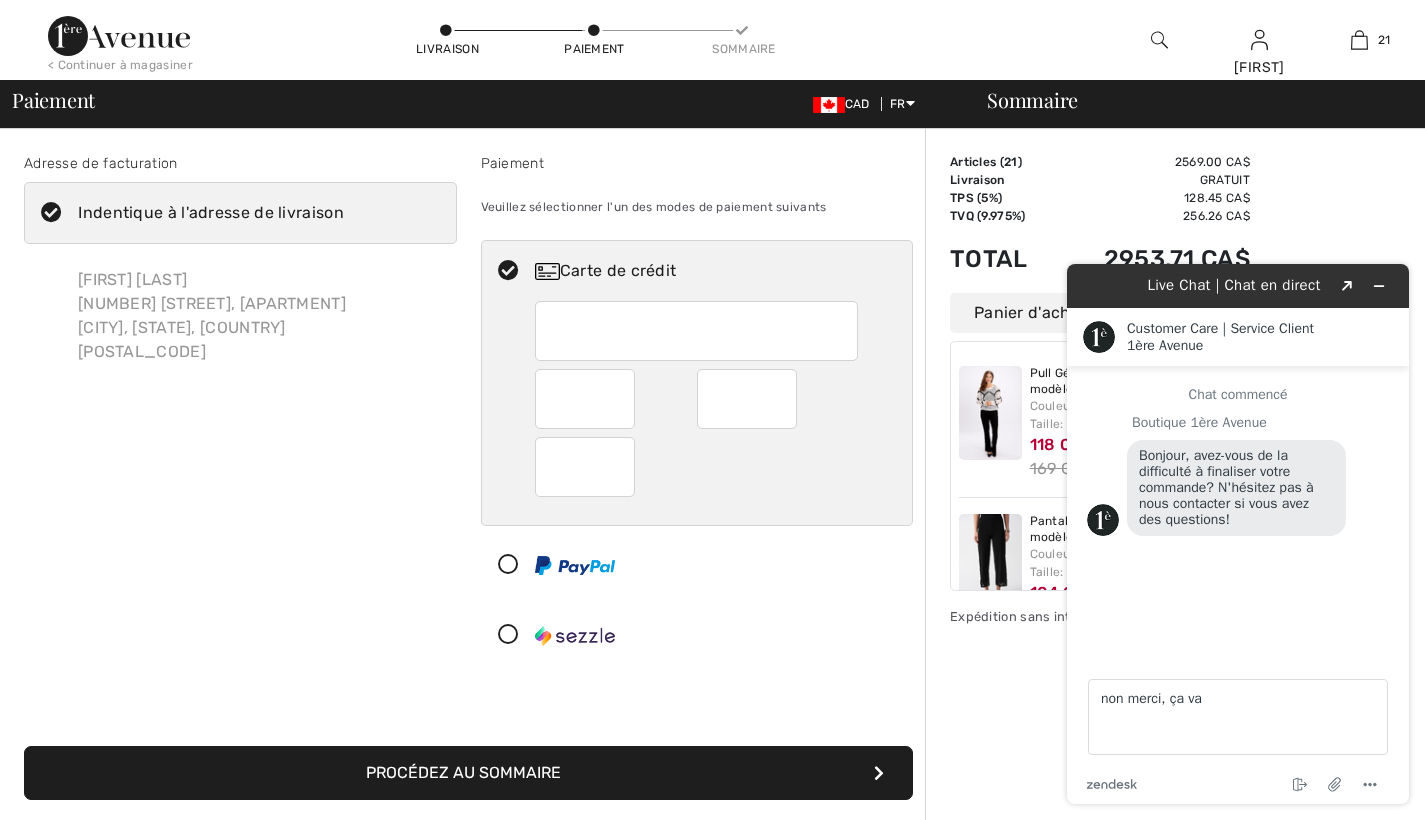click on "[FIRST] [LAST]
[NUMBER] [STREET], [APARTMENT]
[CITY], [STATE], [COUNTRY]
[POSTAL_CODE]" at bounding box center [212, 316] 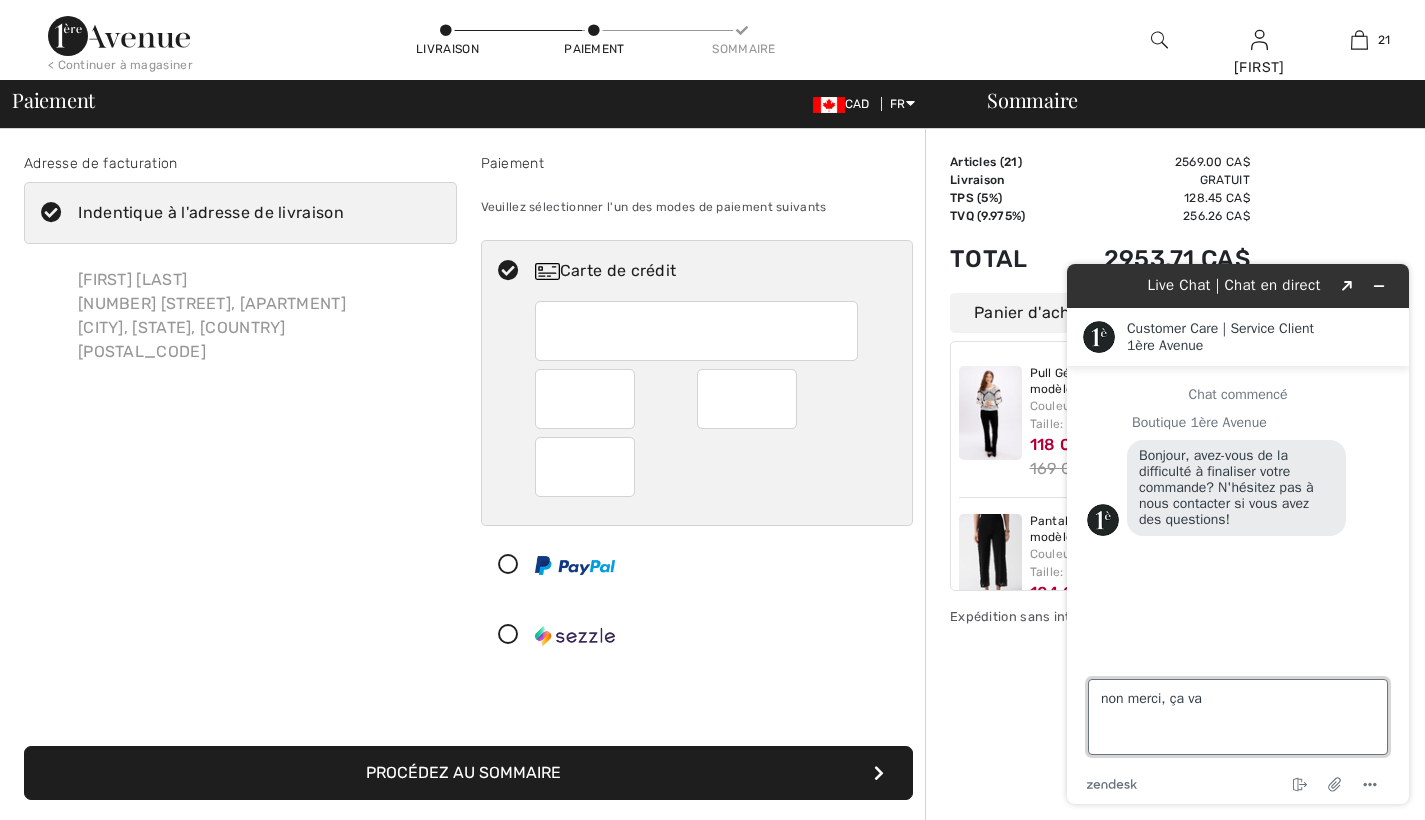 click on "non merci, ça va" at bounding box center (1238, 717) 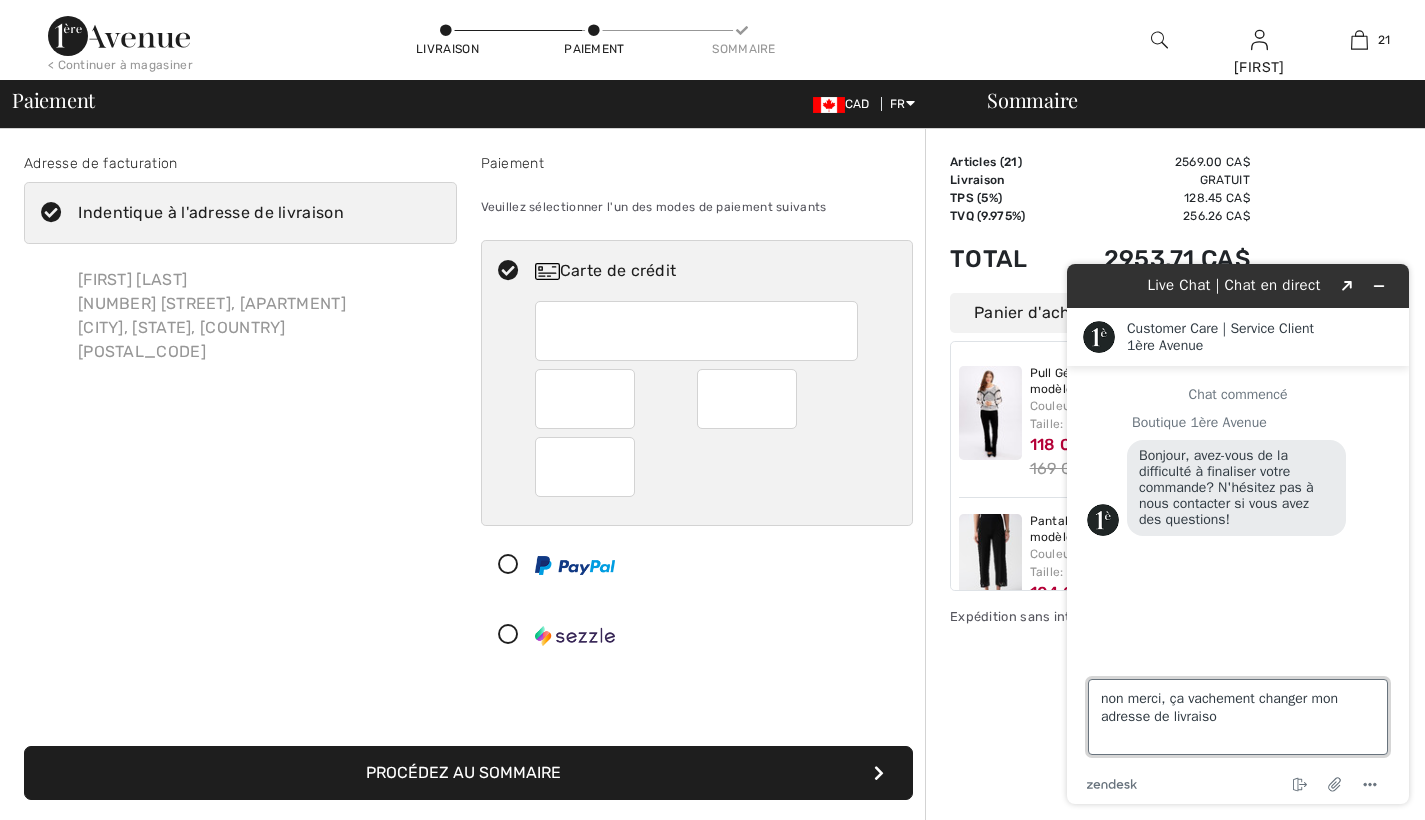 type on "non merci, ça vachement changer mon adresse de livraison" 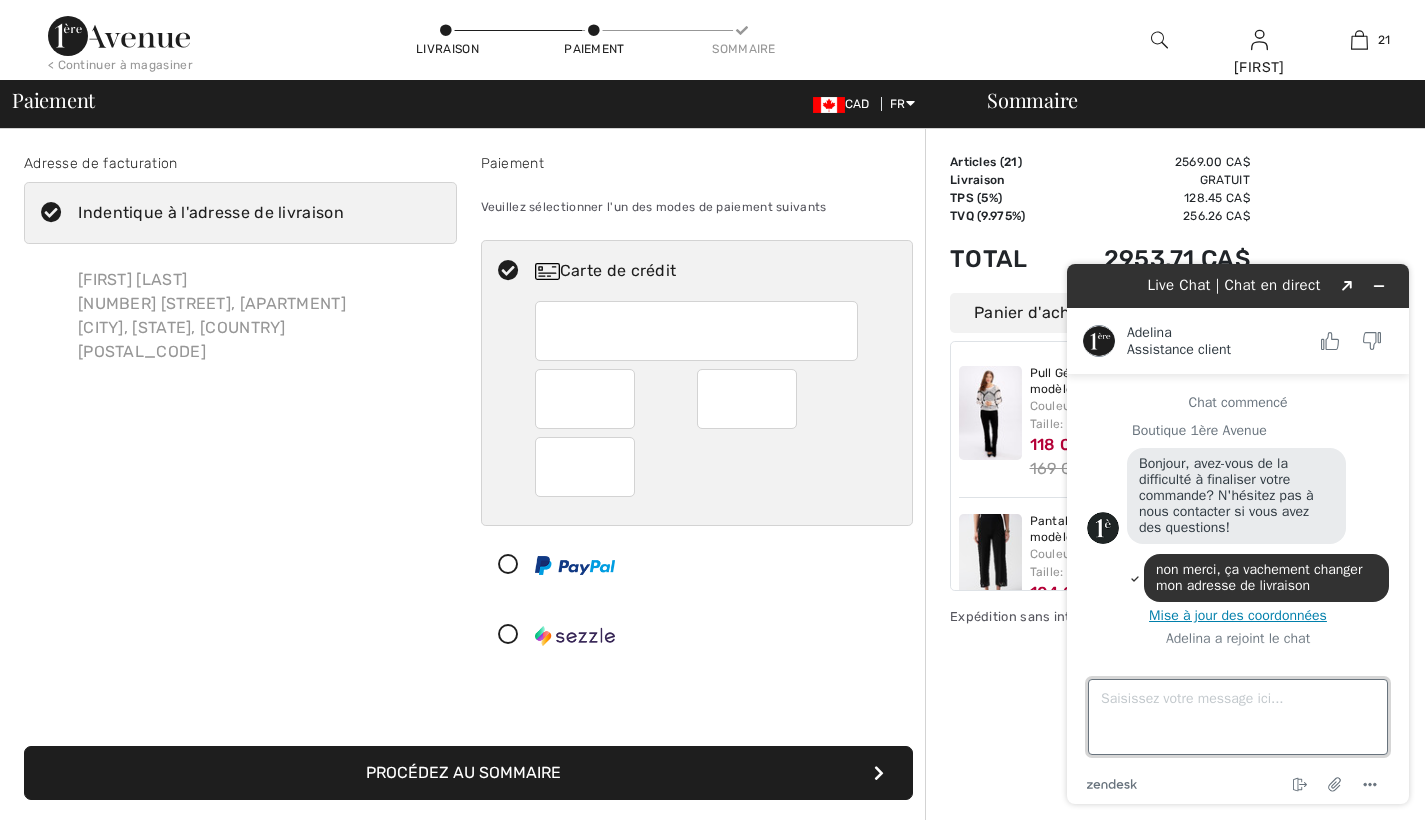 scroll, scrollTop: 114, scrollLeft: 0, axis: vertical 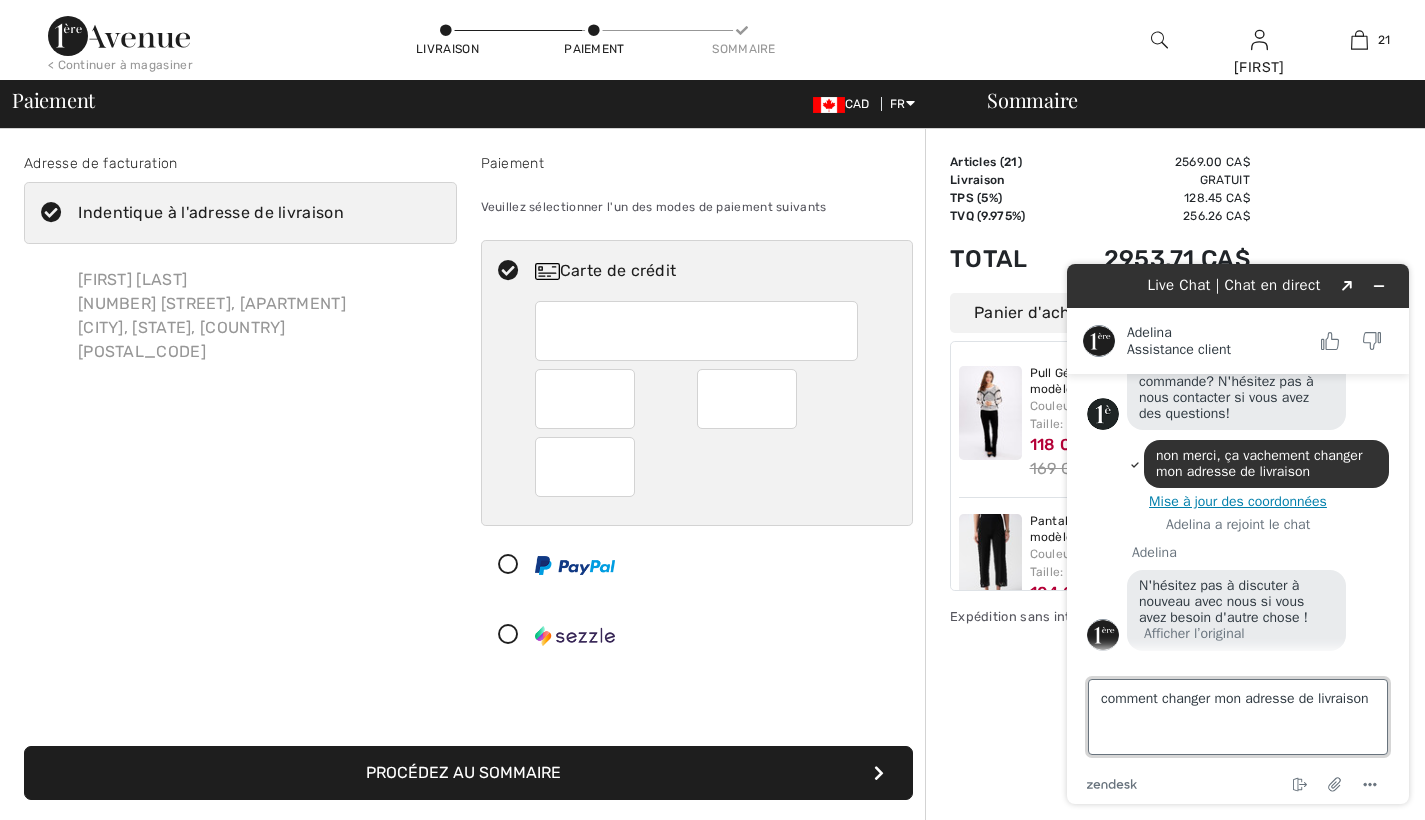 type on "comment changer mon adresse de livraison?" 